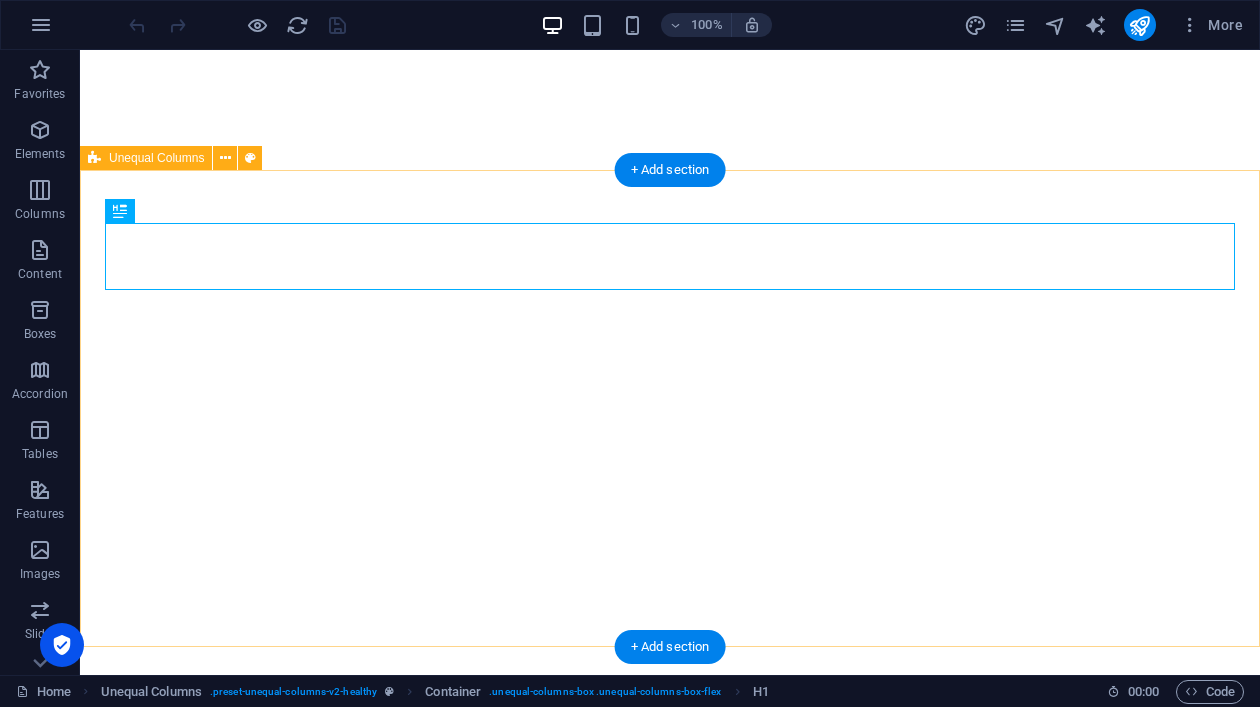 scroll, scrollTop: 0, scrollLeft: 0, axis: both 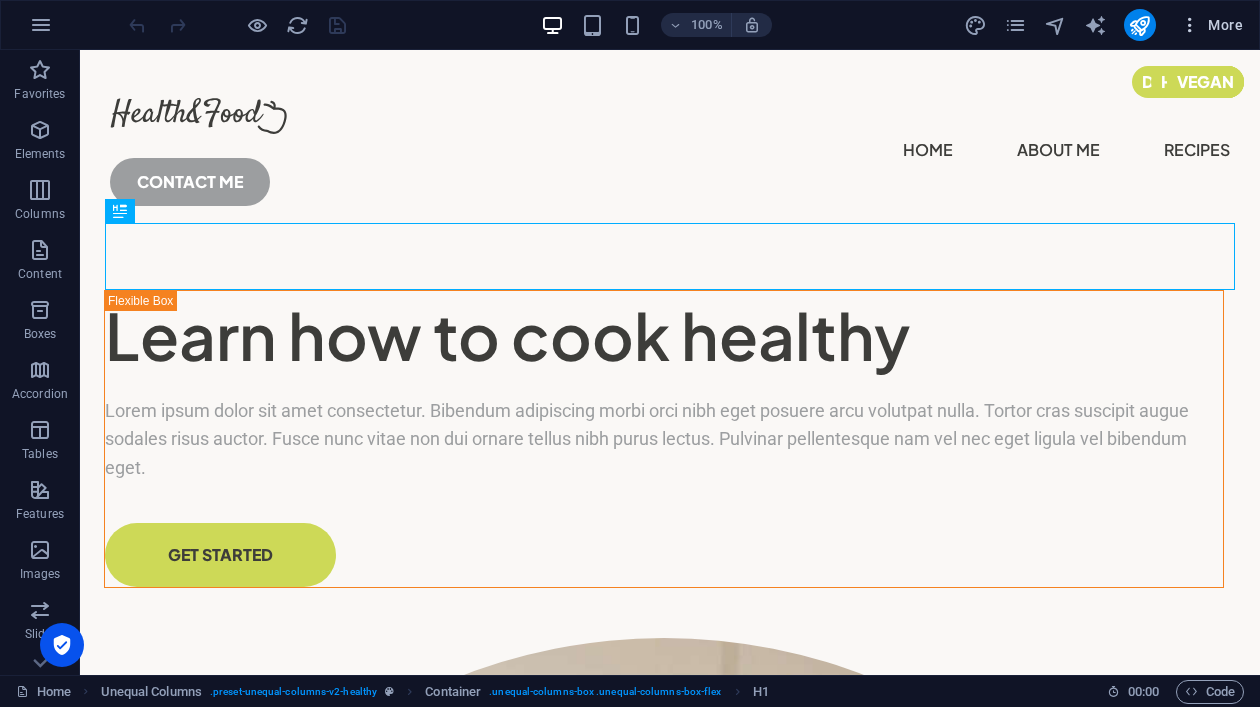 click on "More" at bounding box center (1211, 25) 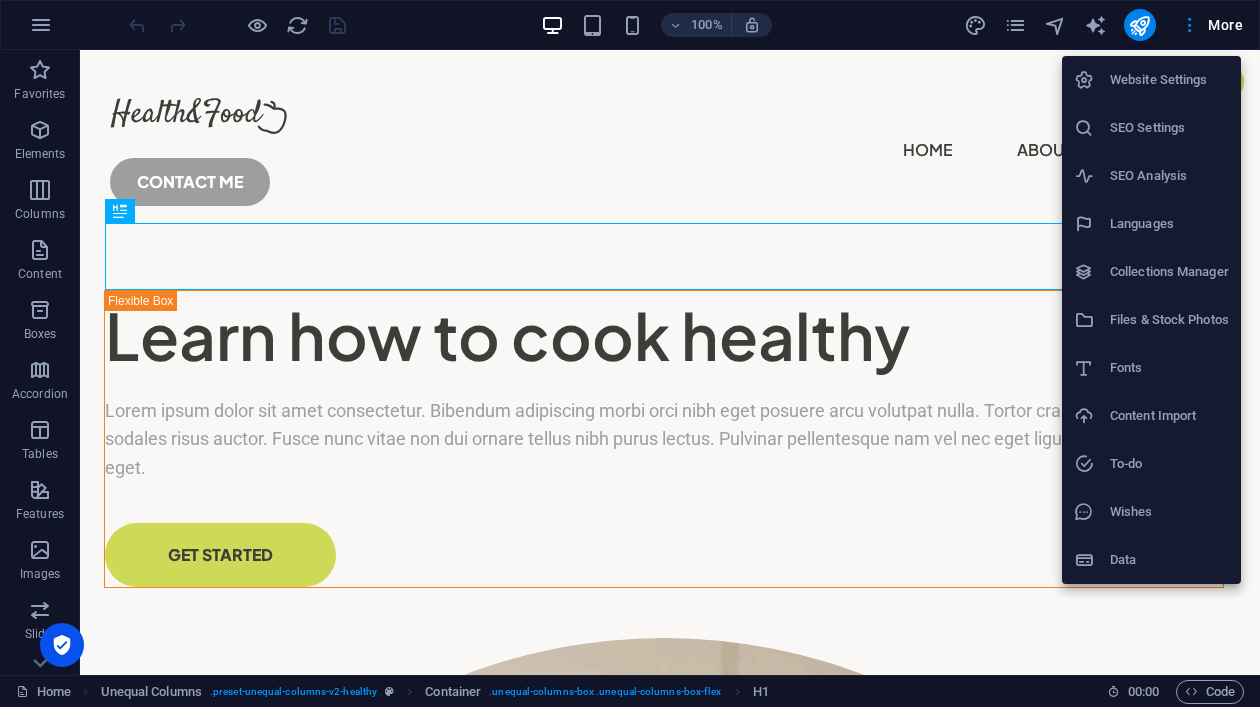 click at bounding box center [630, 353] 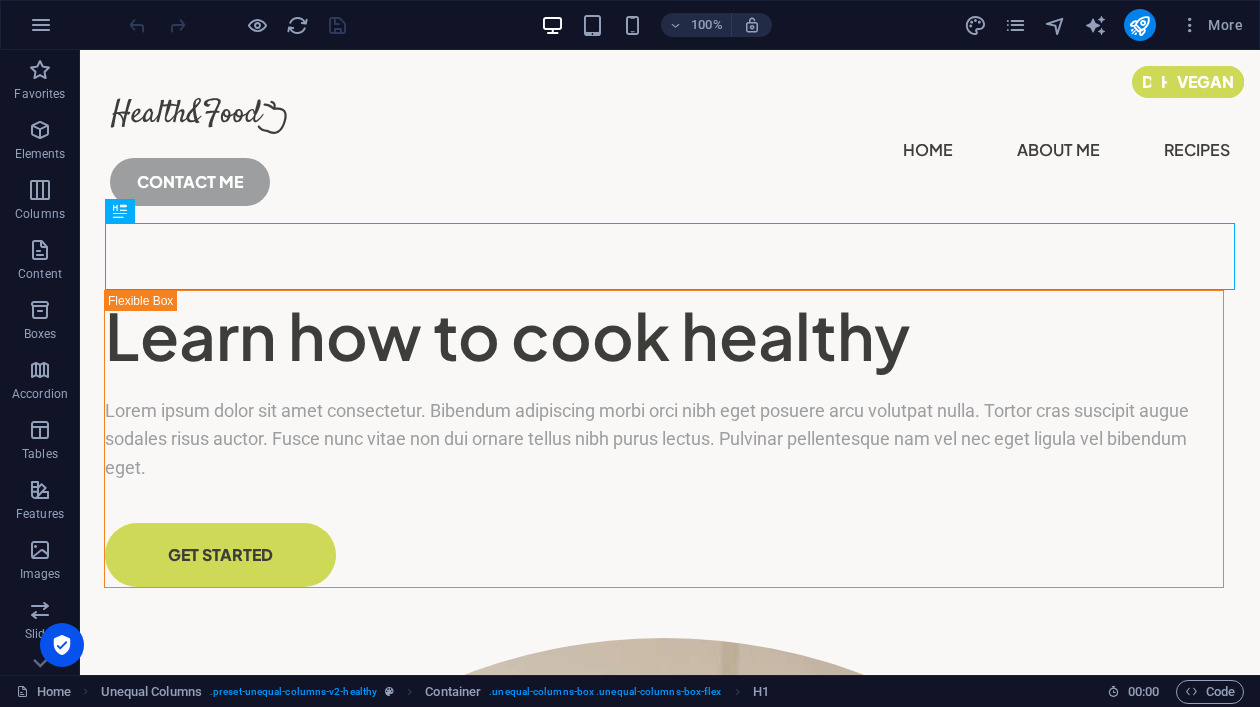 click at bounding box center (40, 130) 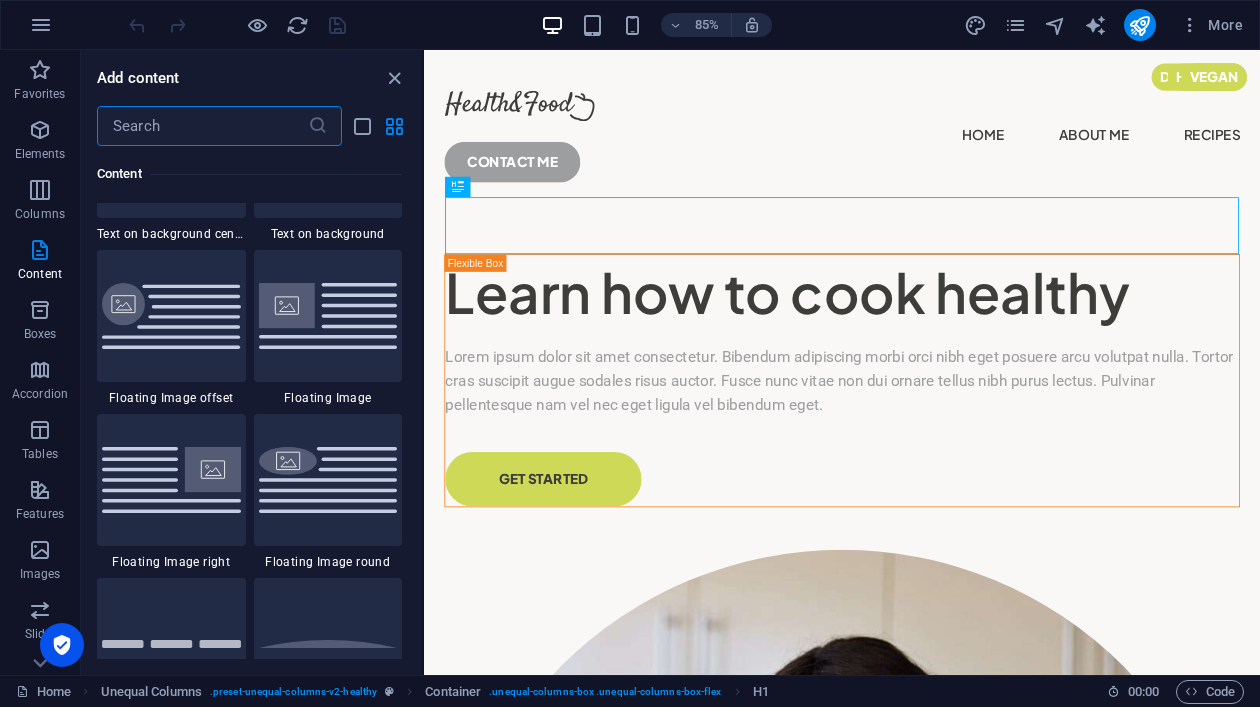 scroll, scrollTop: 4265, scrollLeft: 0, axis: vertical 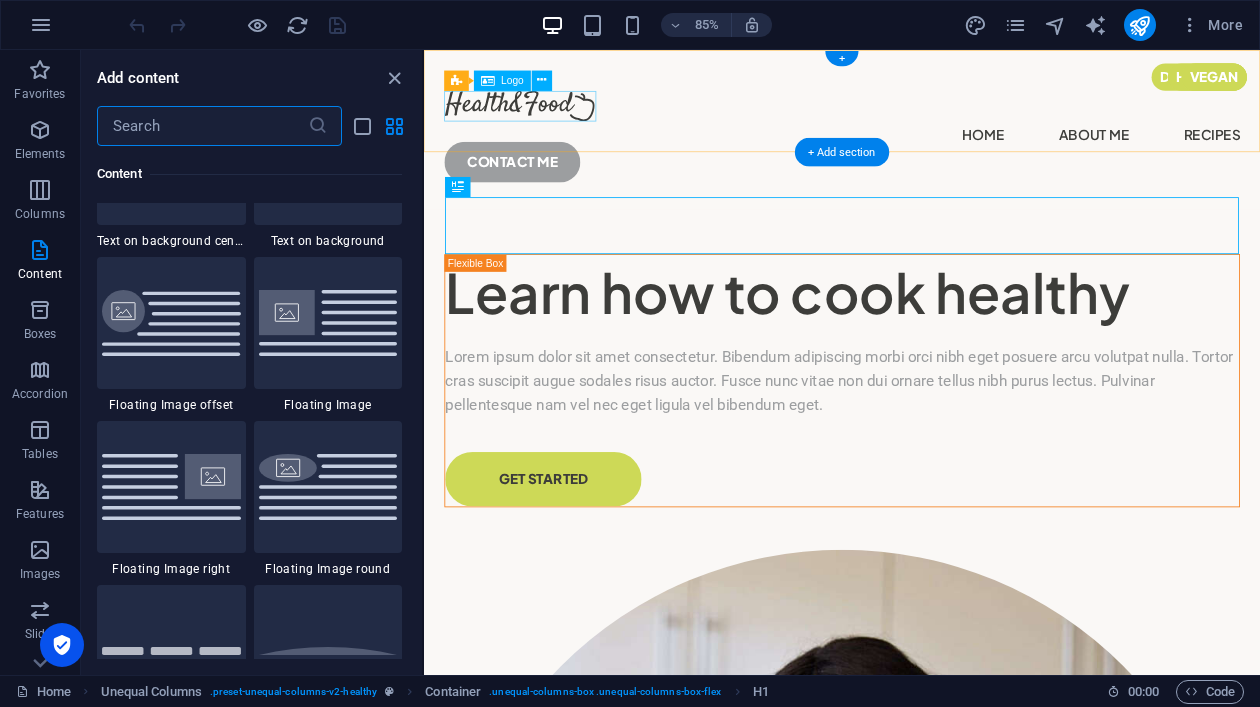 click at bounding box center (916, 116) 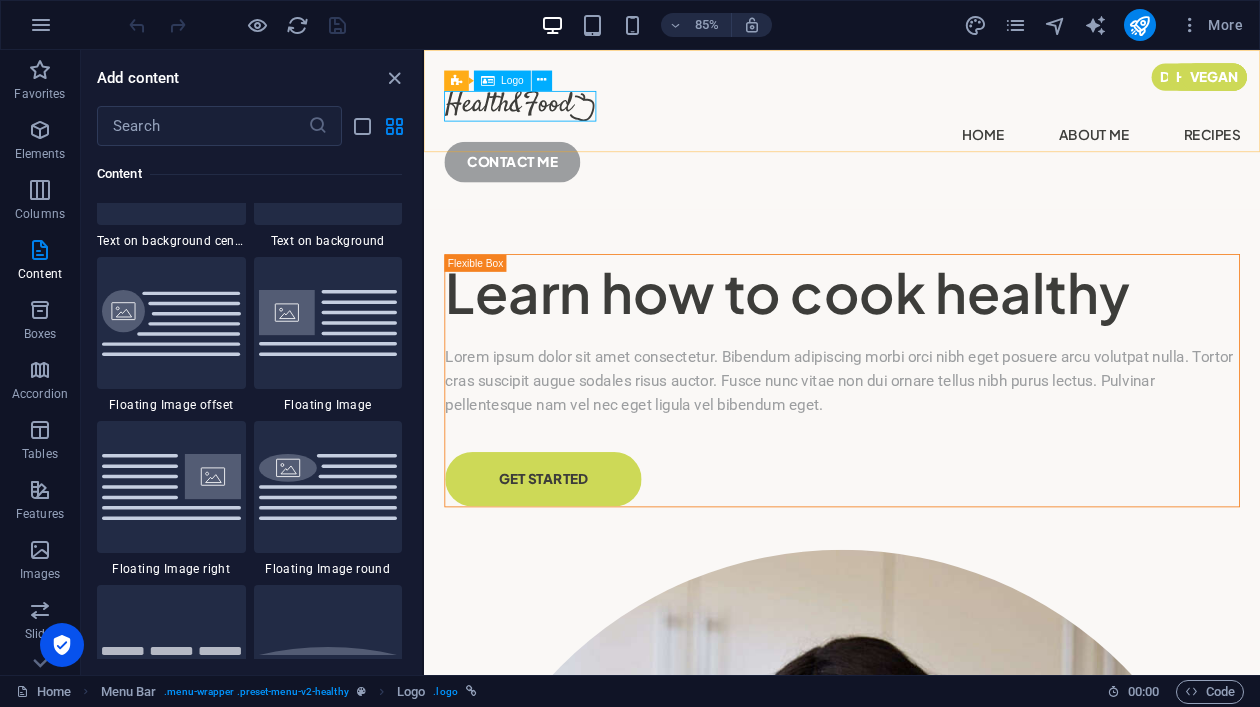 click on "Logo" at bounding box center (512, 80) 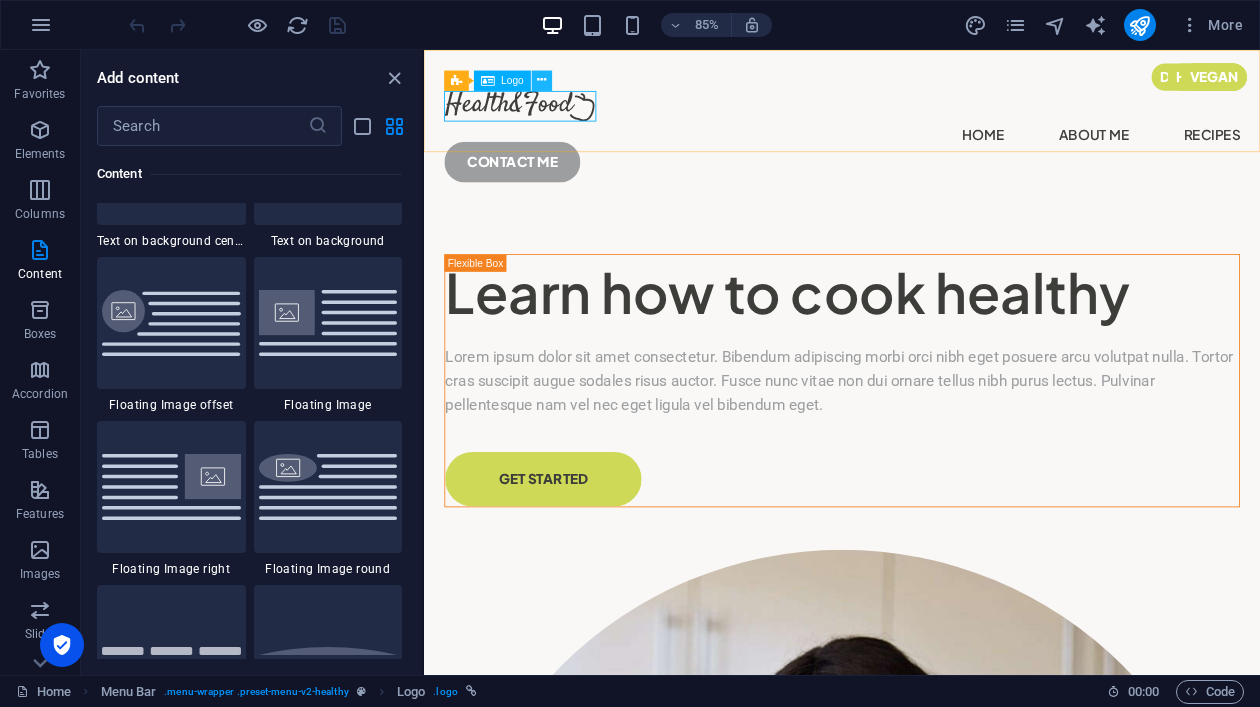 click at bounding box center (541, 81) 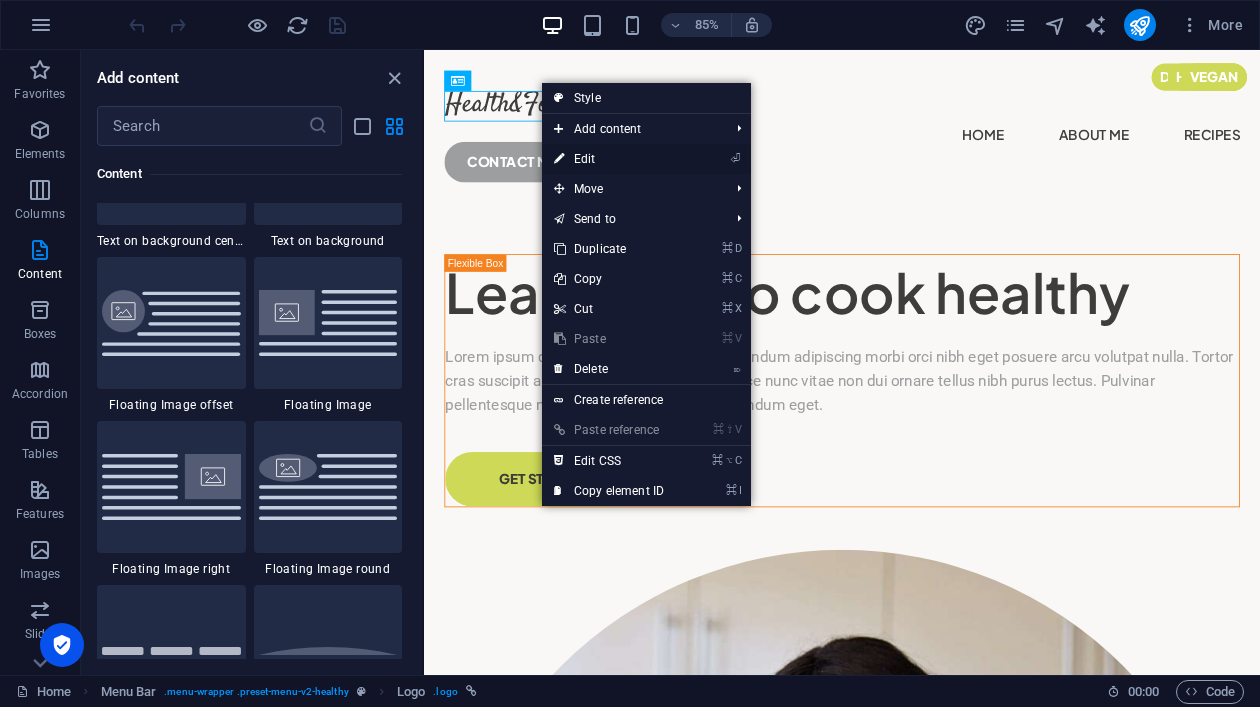 click on "⏎  Edit" at bounding box center [609, 159] 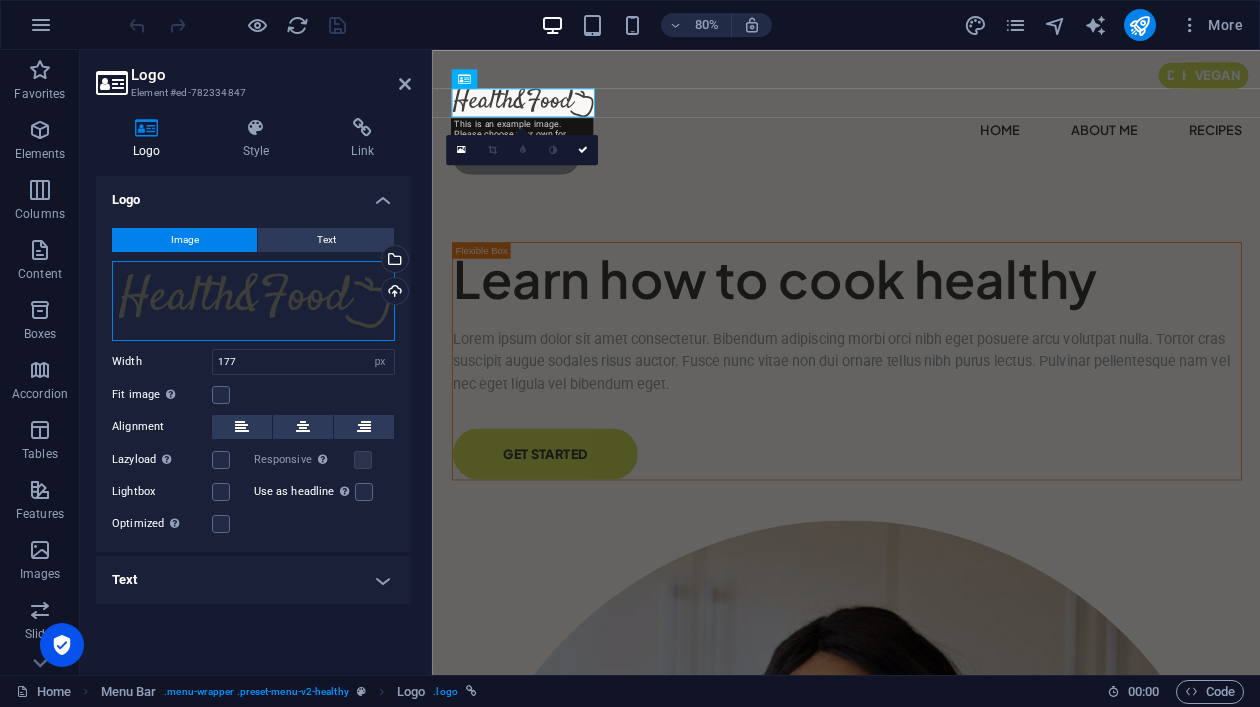 click on "Drag files here, click to choose files or select files from Files or our free stock photos & videos" at bounding box center (253, 301) 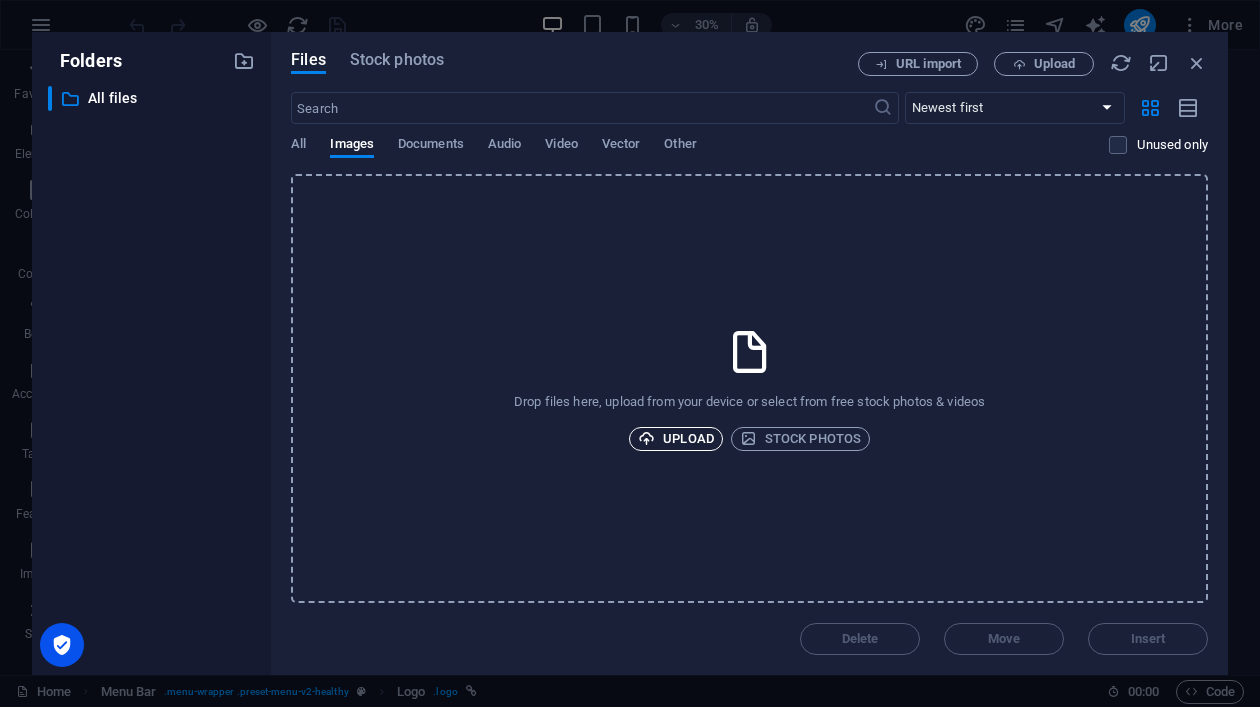 click on "Upload" at bounding box center [676, 439] 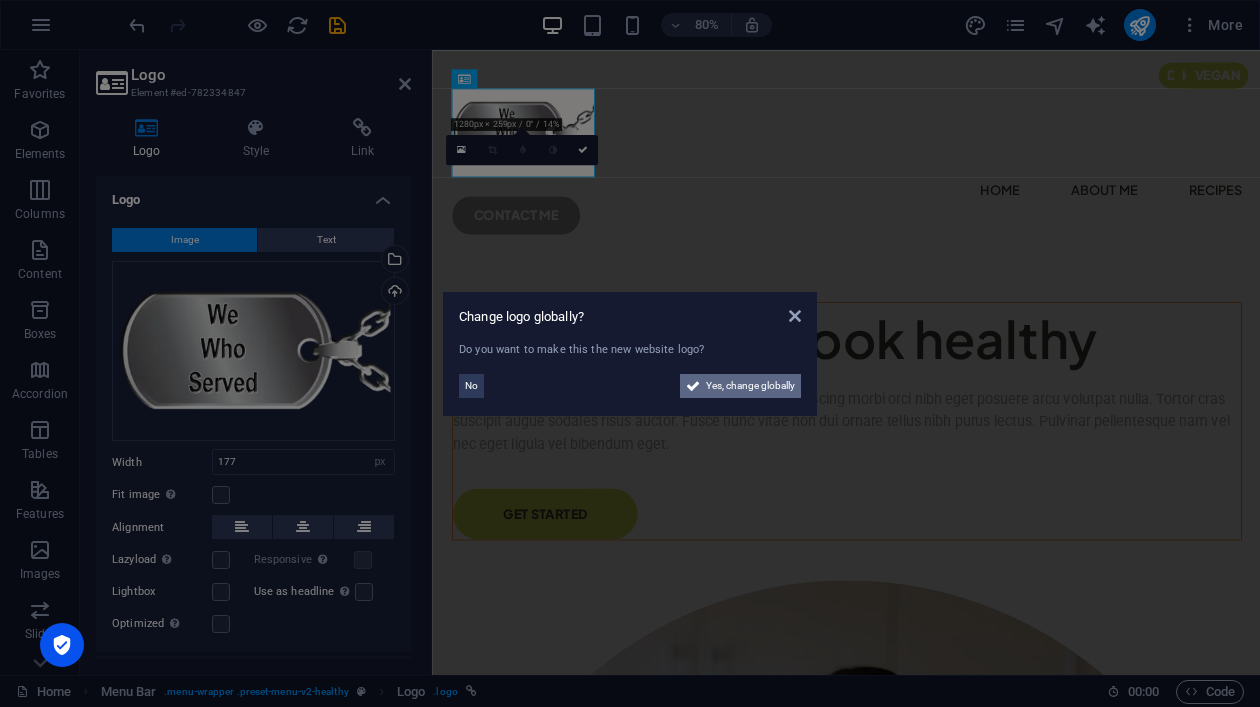 click on "Yes, change globally" at bounding box center [750, 386] 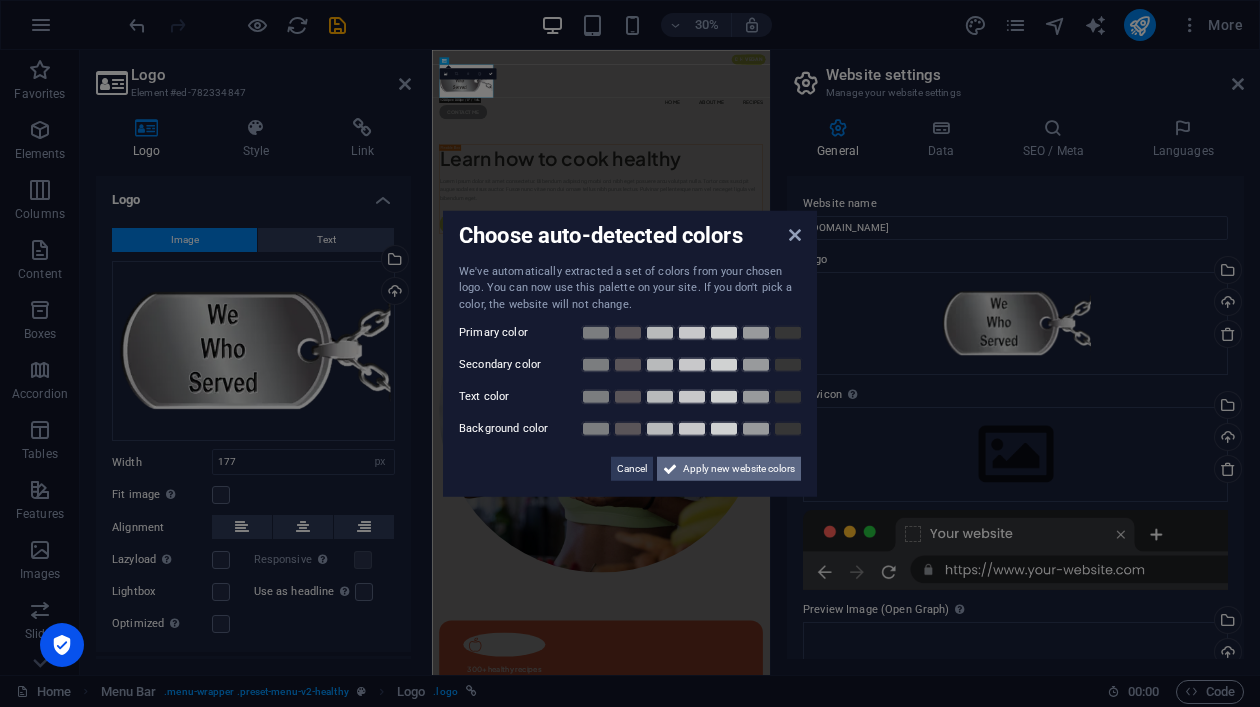 click on "Apply new website colors" at bounding box center [739, 469] 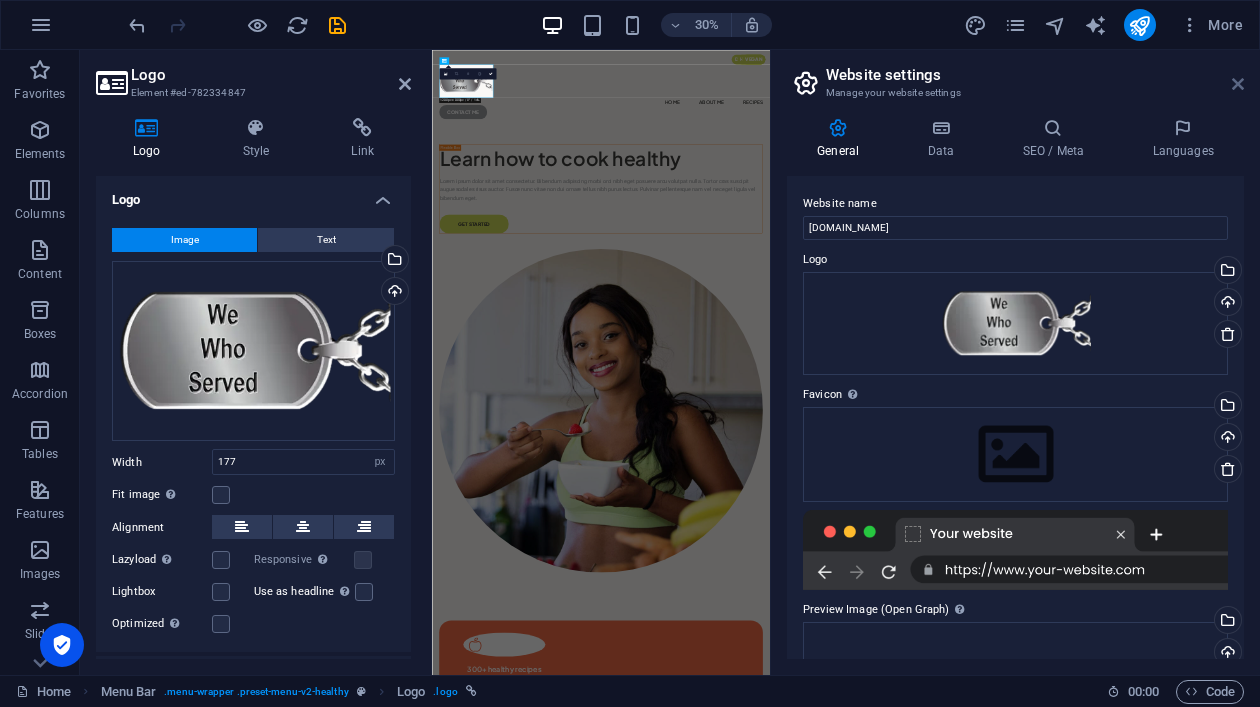 click at bounding box center (1238, 84) 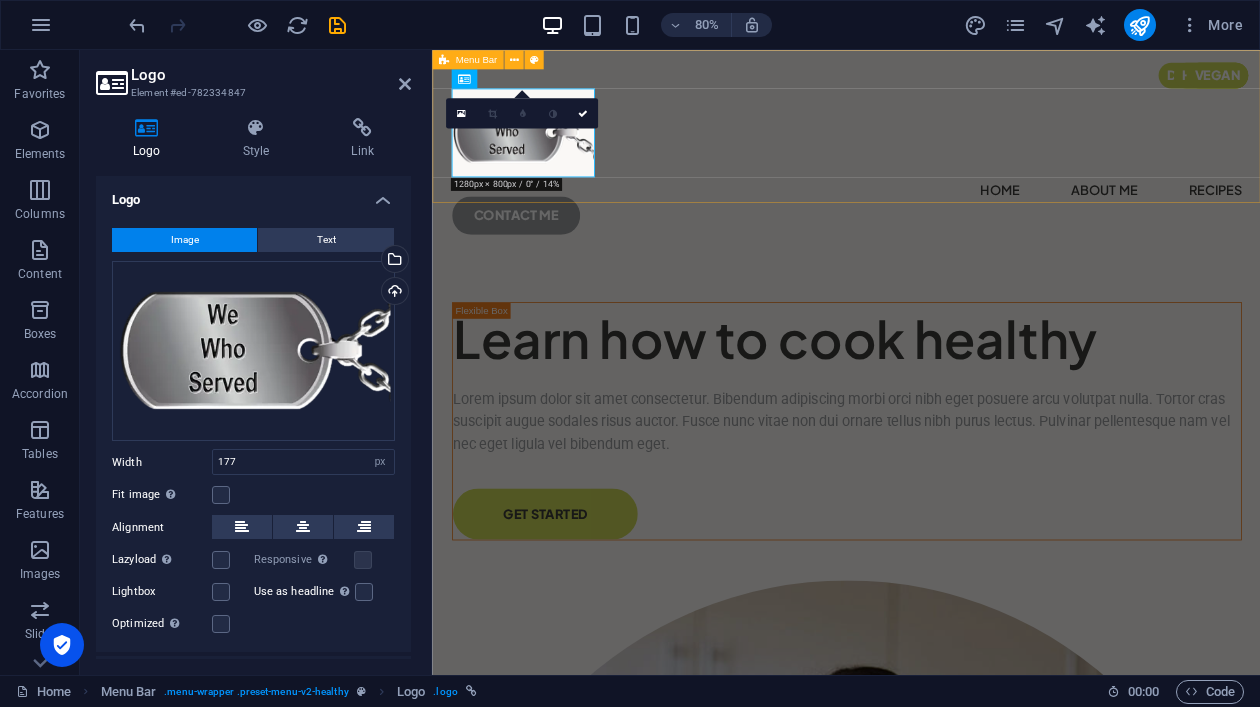 click on "Home About Me Recipes CONTACT ME" at bounding box center (949, 181) 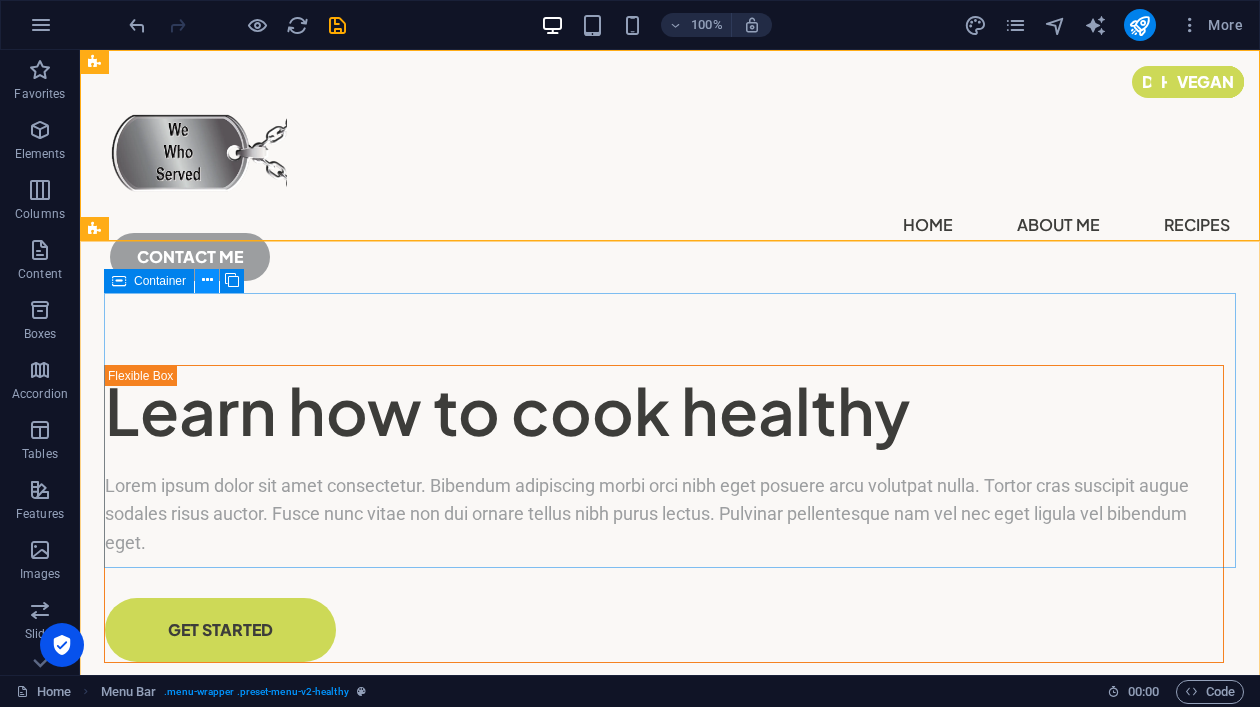 click at bounding box center (207, 280) 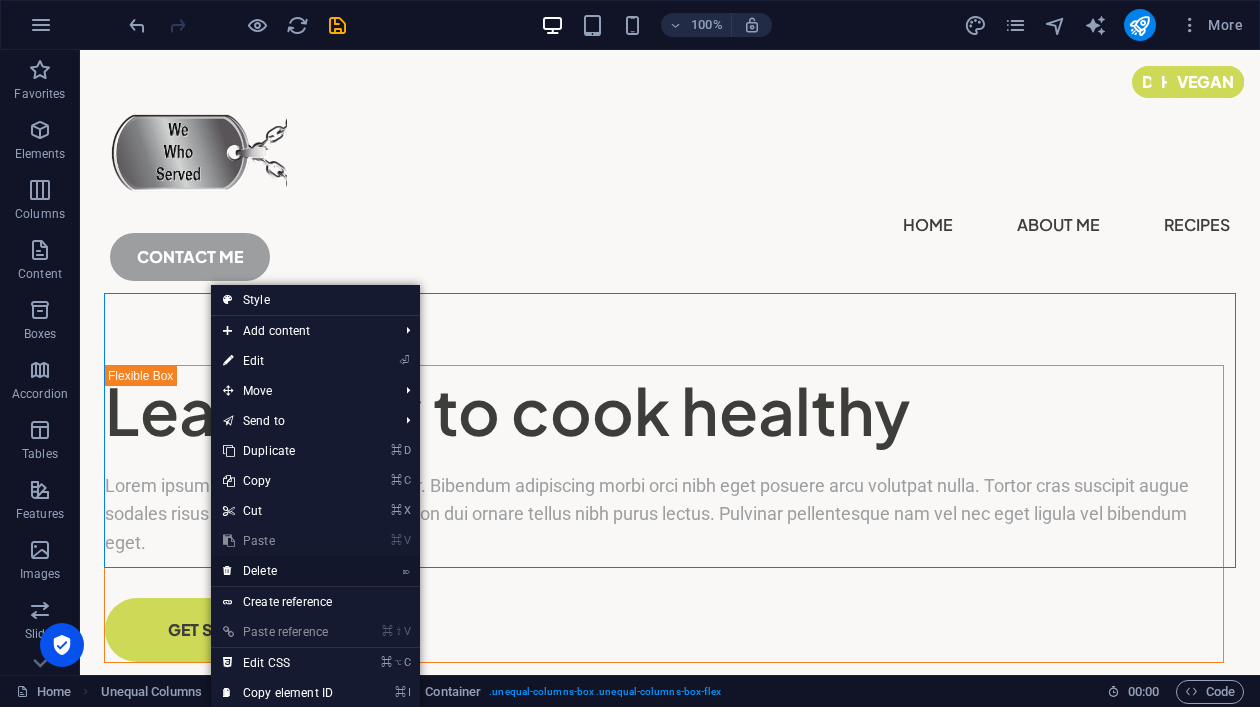 click on "⌦  Delete" at bounding box center (278, 571) 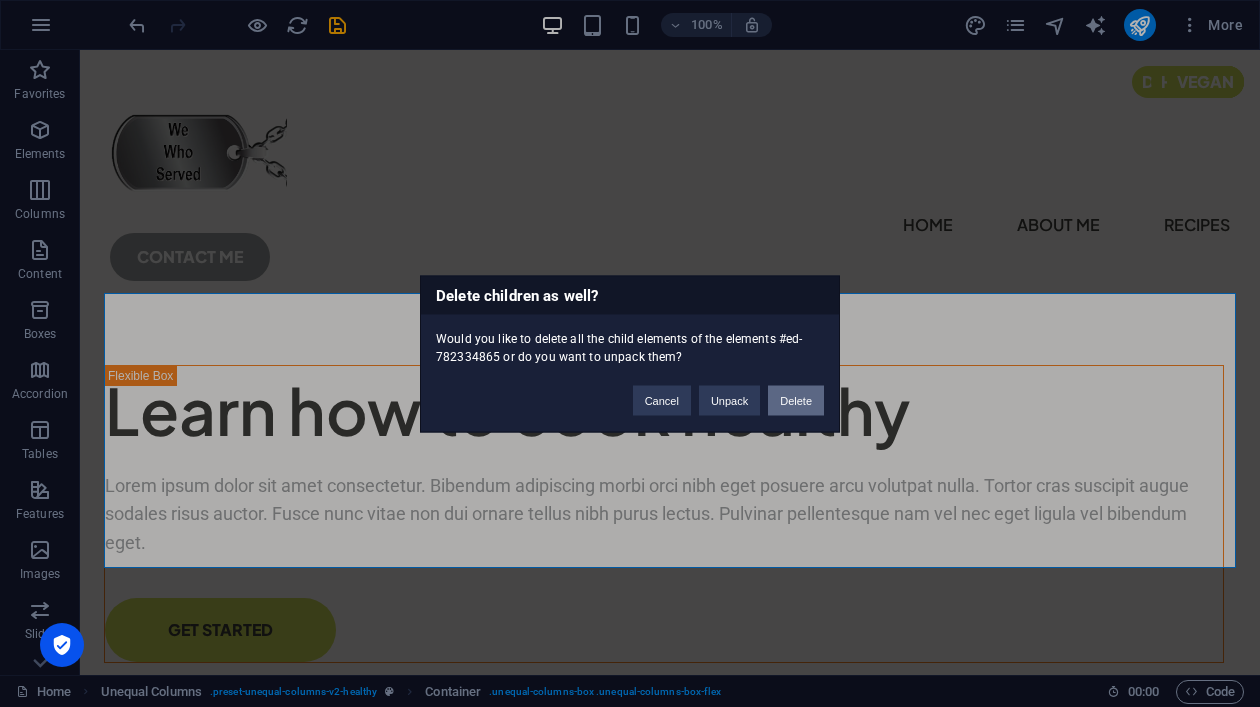 click on "Delete" at bounding box center [796, 400] 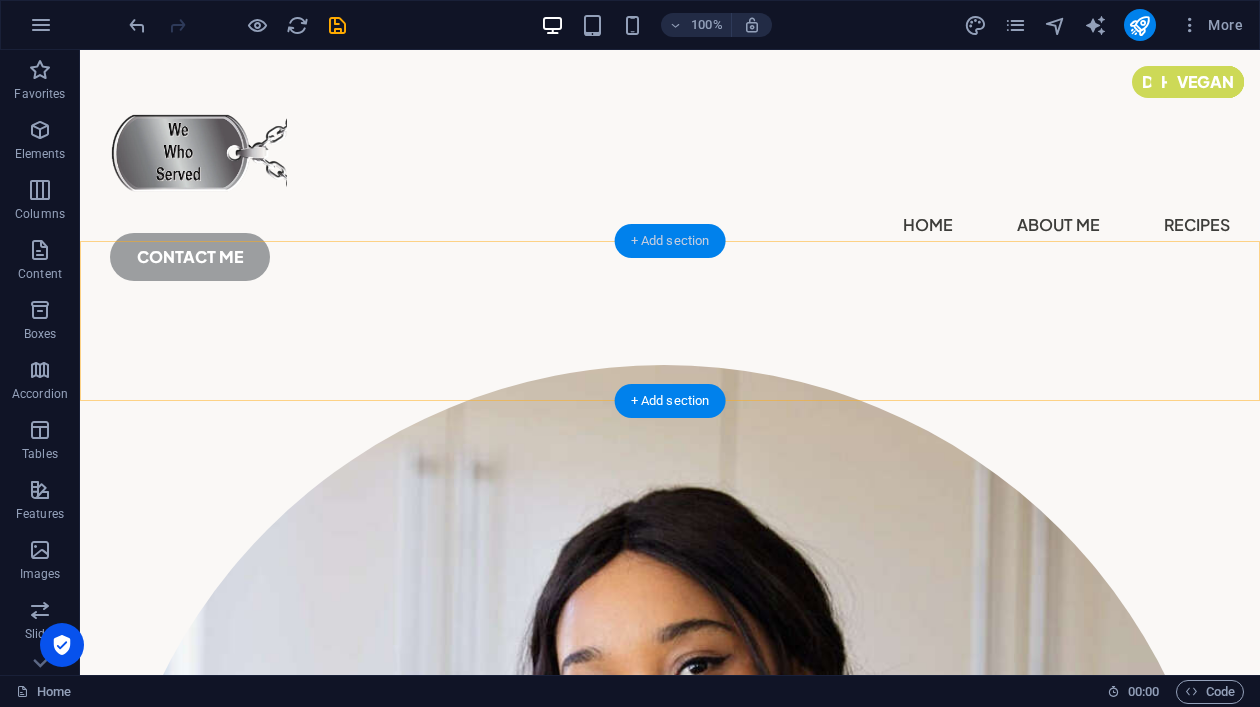 click on "+ Add section" at bounding box center [670, 241] 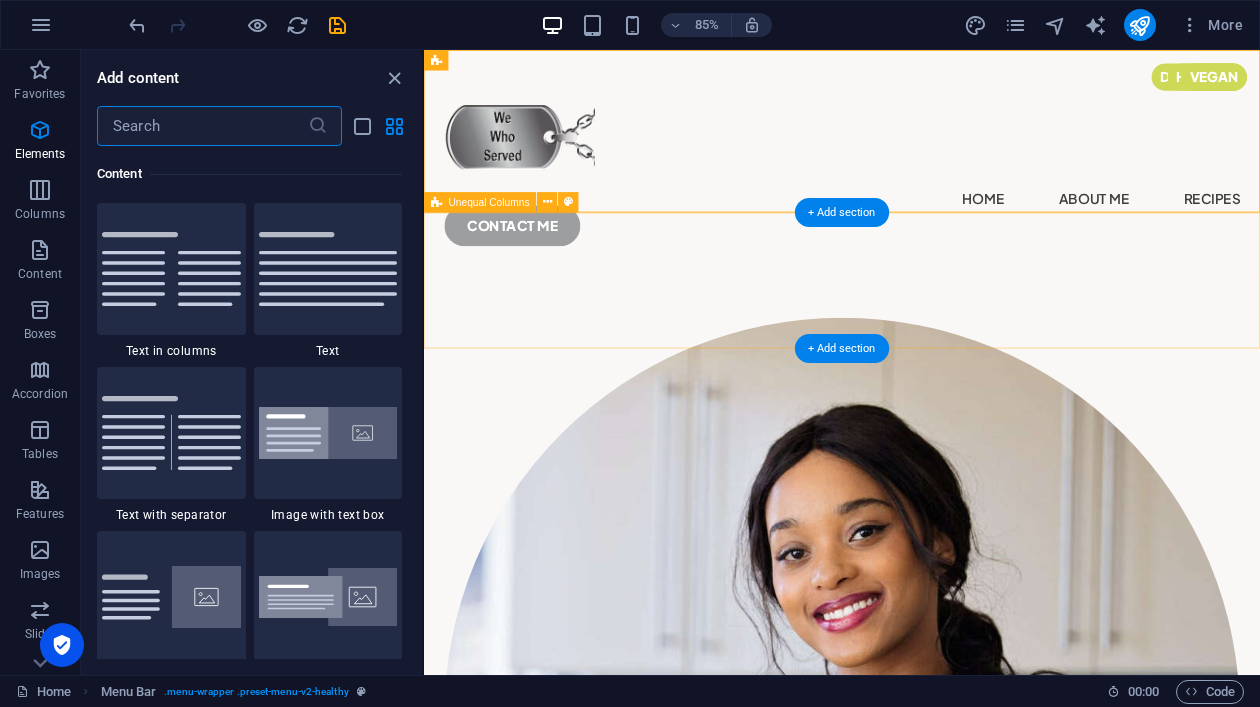scroll, scrollTop: 3499, scrollLeft: 0, axis: vertical 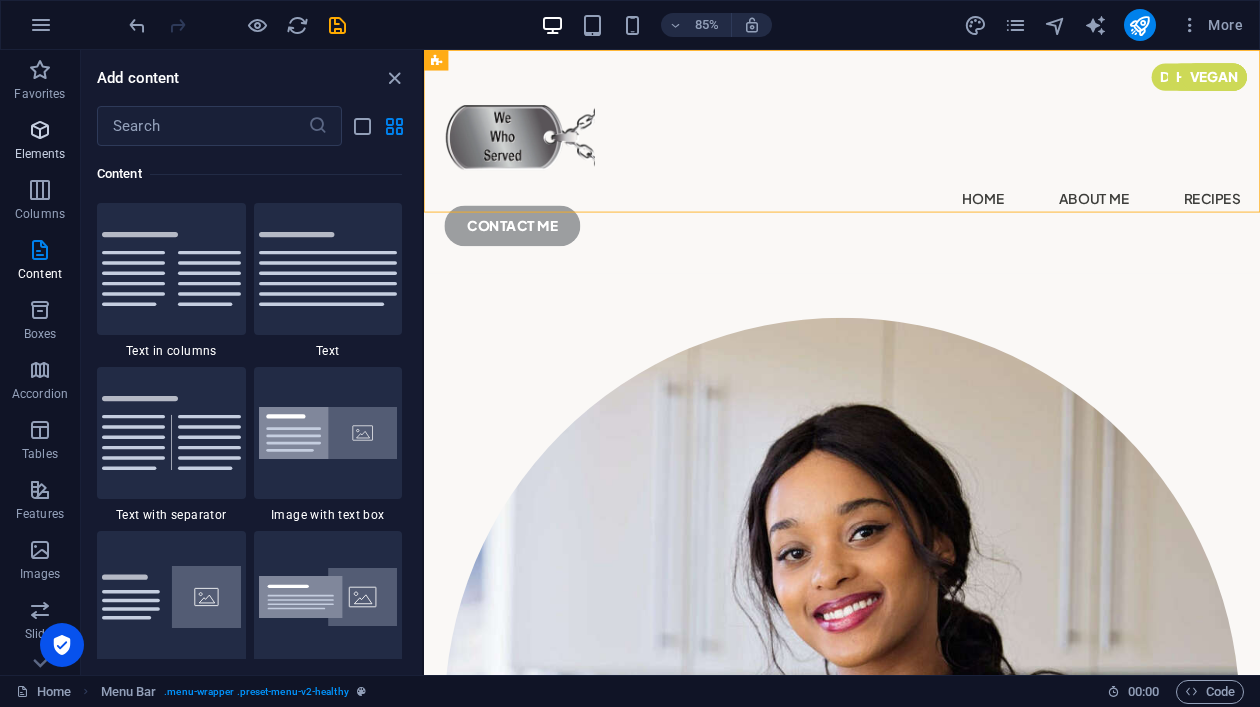 click on "Elements" at bounding box center [40, 142] 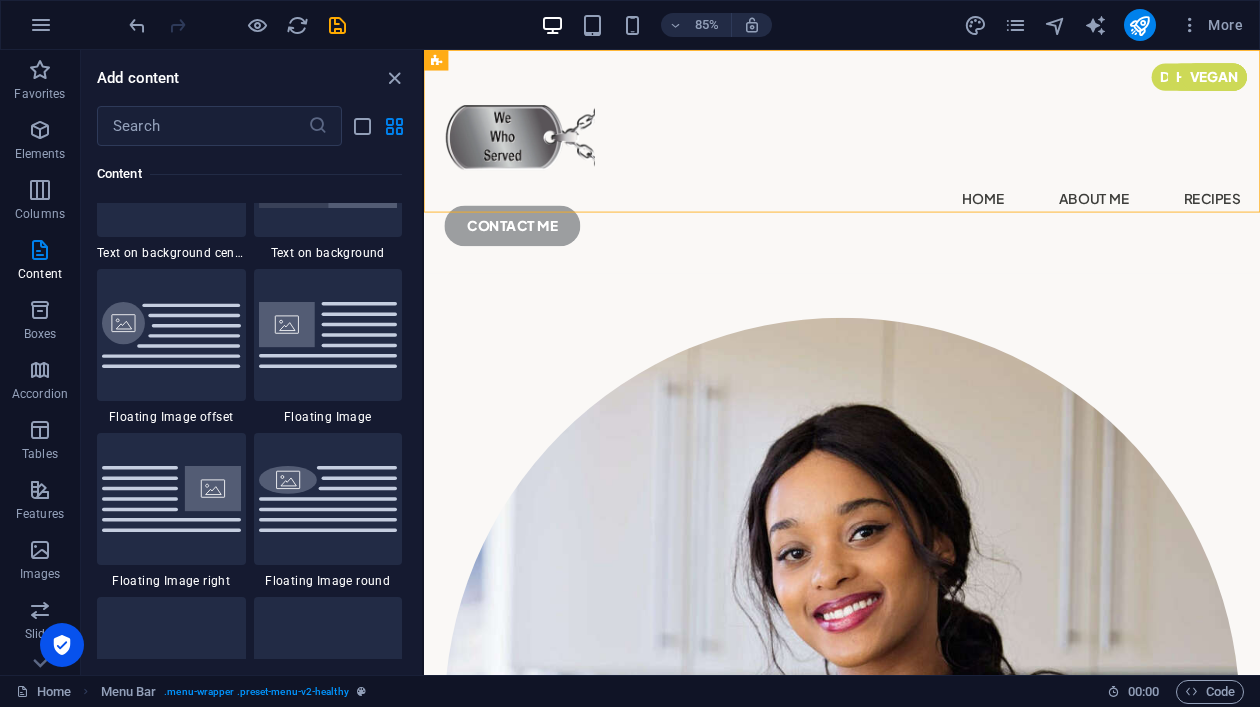 scroll, scrollTop: 4248, scrollLeft: 0, axis: vertical 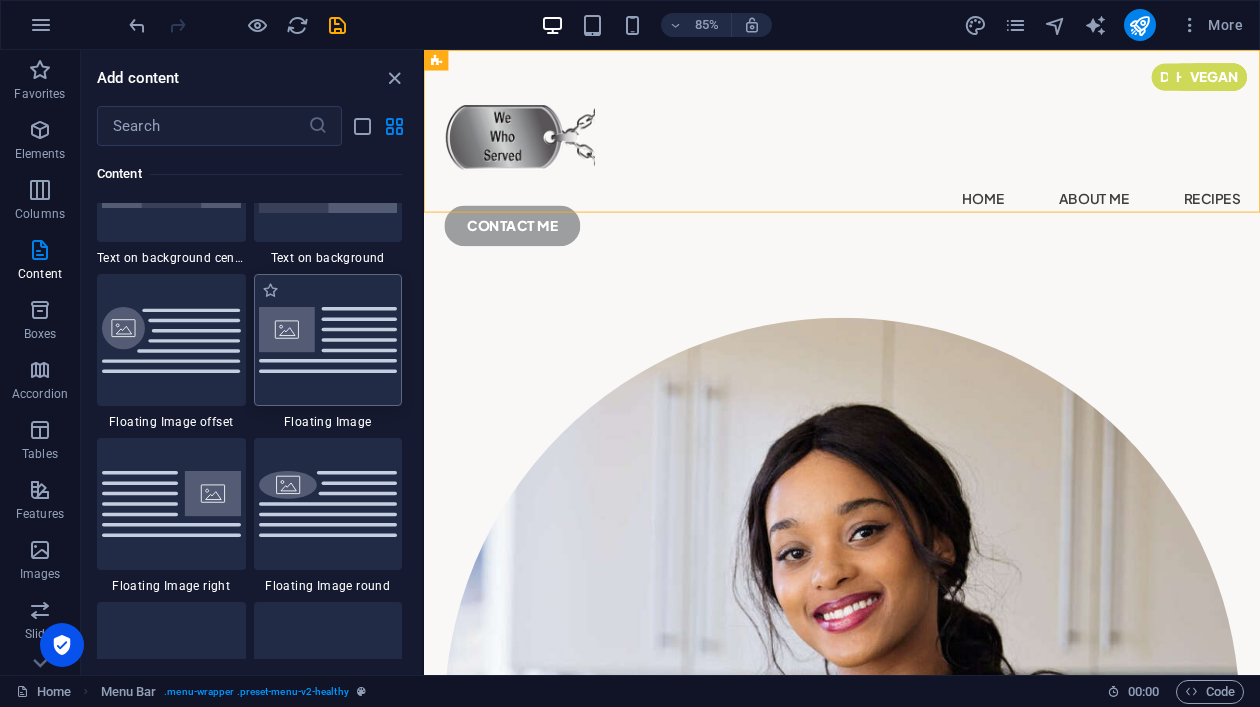 click at bounding box center (328, 339) 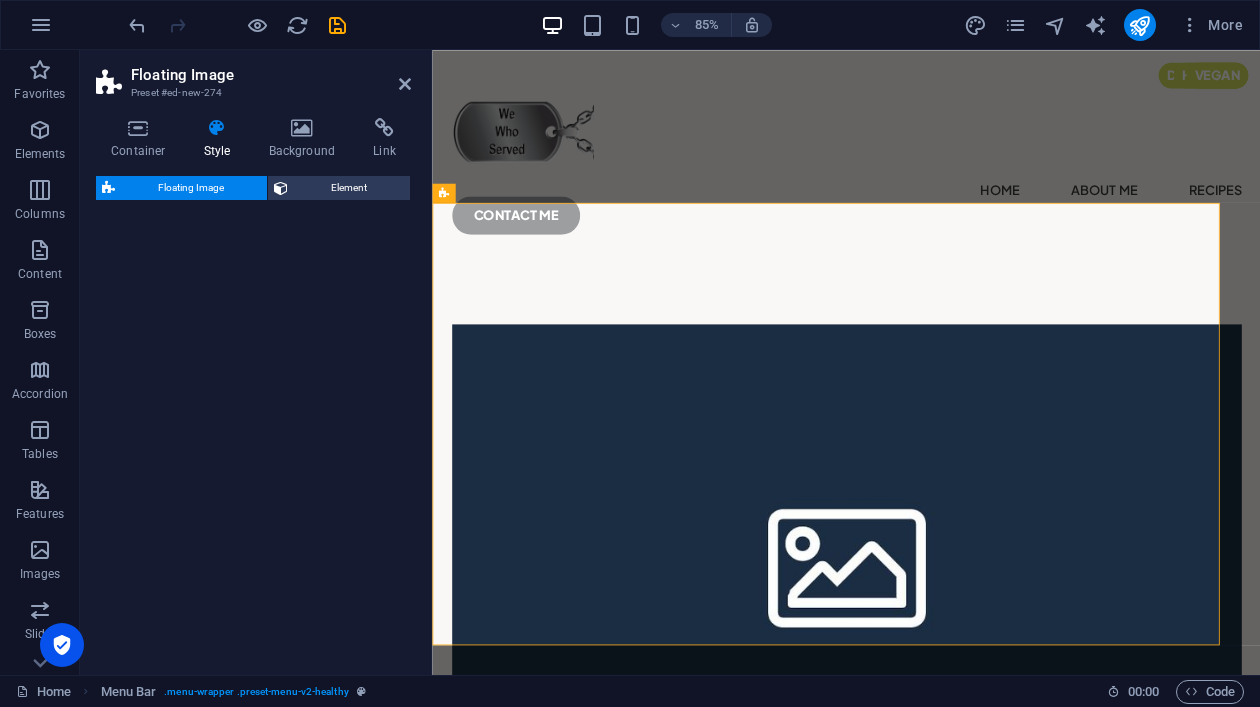 click on "Floating Image Element" at bounding box center (253, 417) 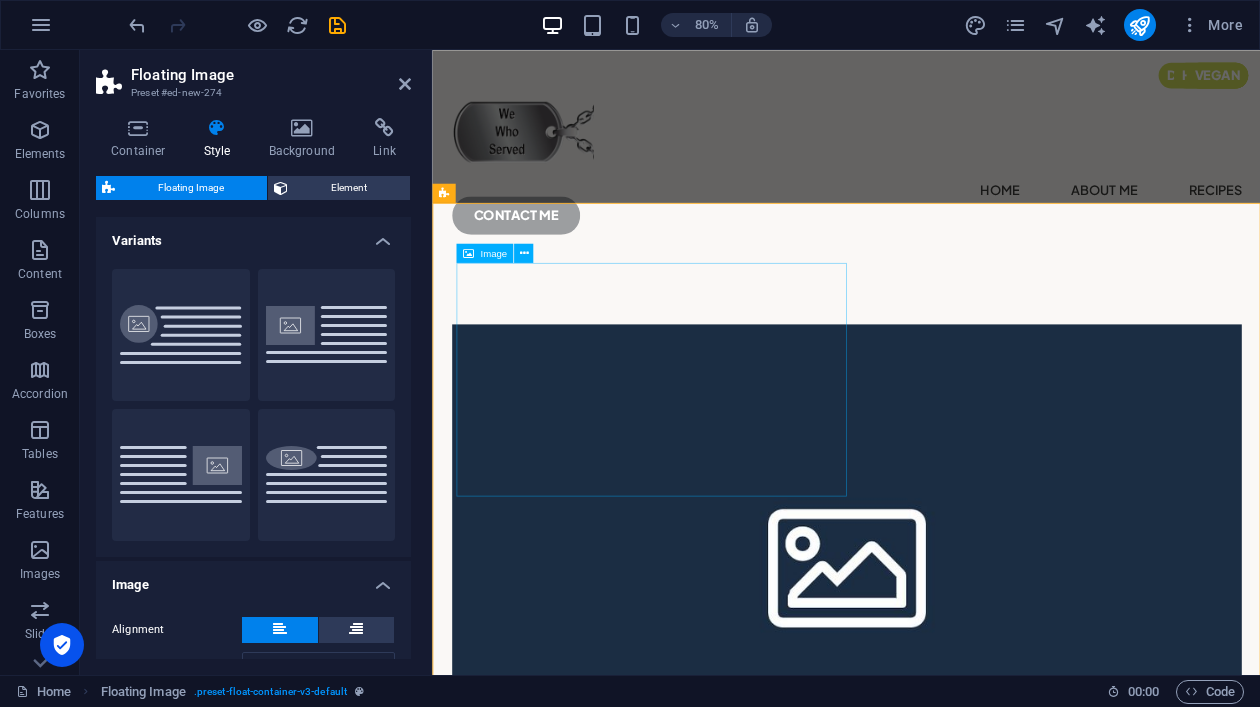 click at bounding box center (949, 689) 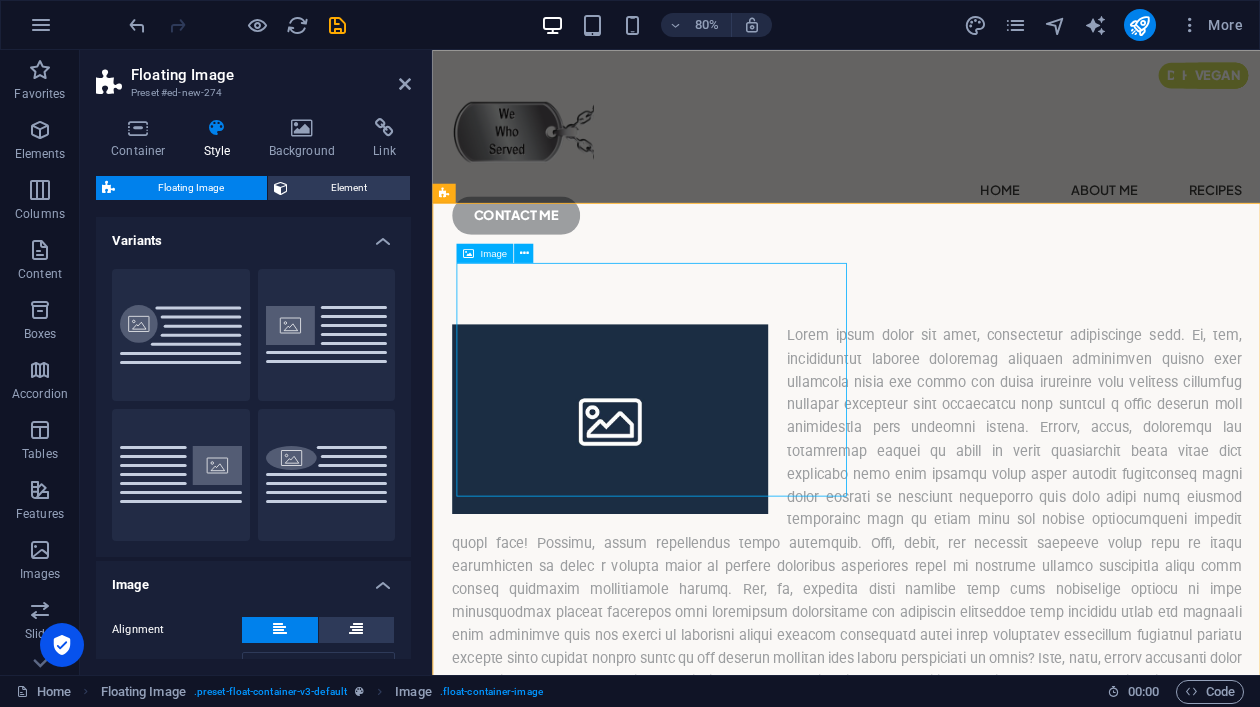 click at bounding box center [653, 511] 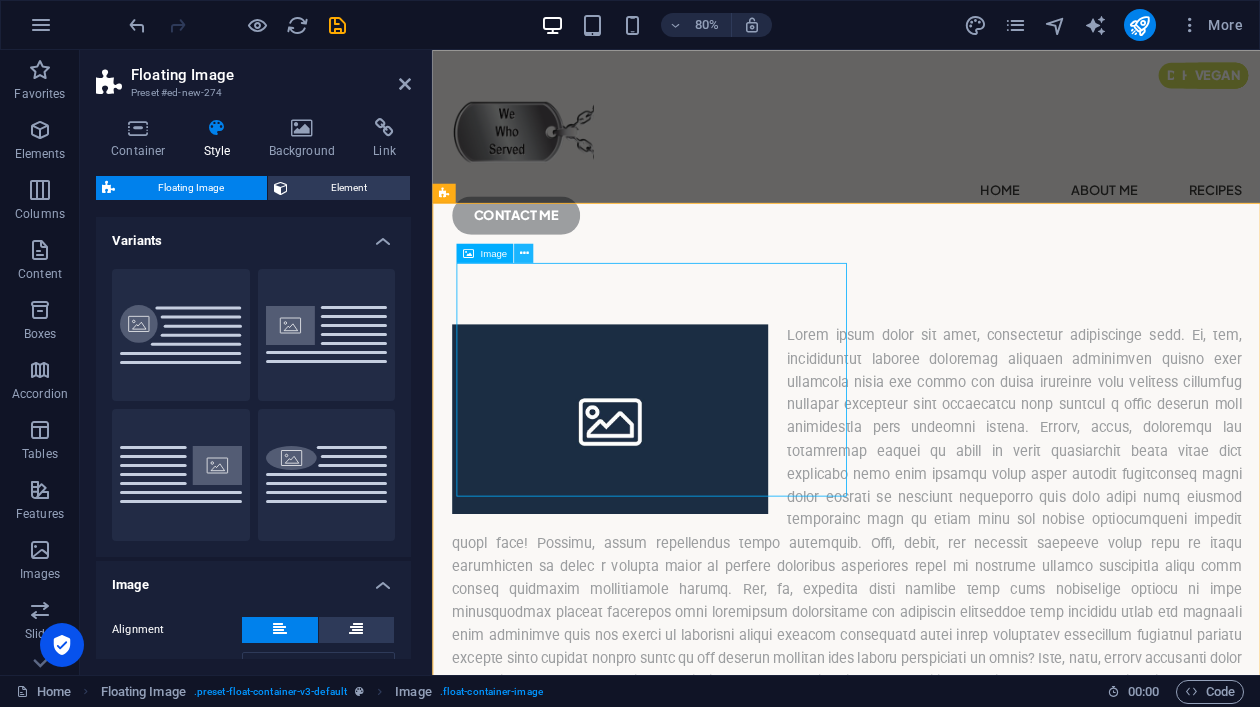 click at bounding box center [523, 252] 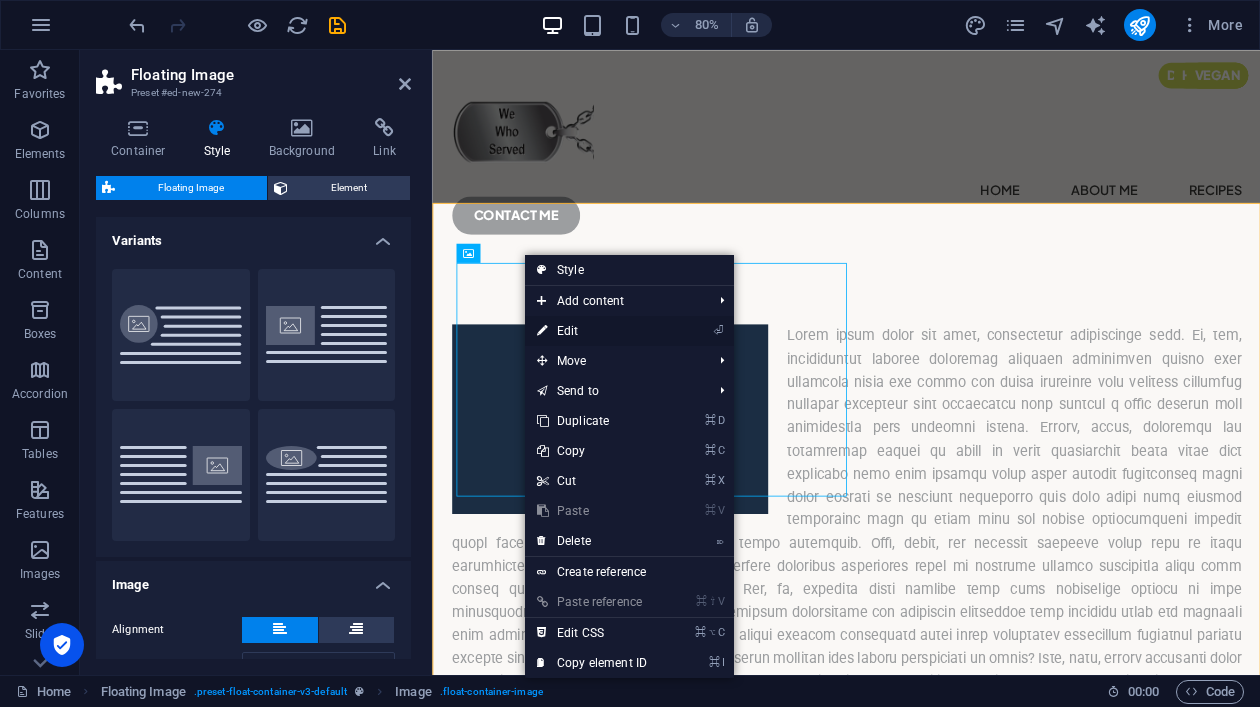 click on "⏎  Edit" at bounding box center [592, 331] 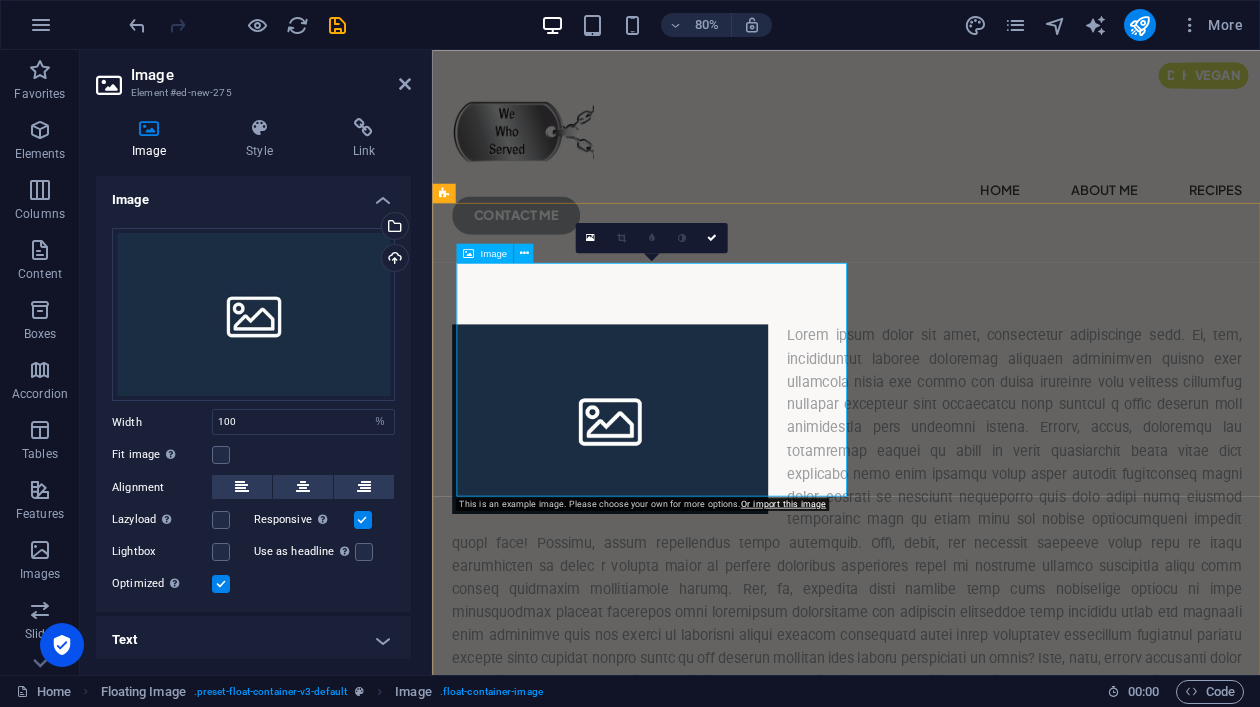 click at bounding box center (653, 511) 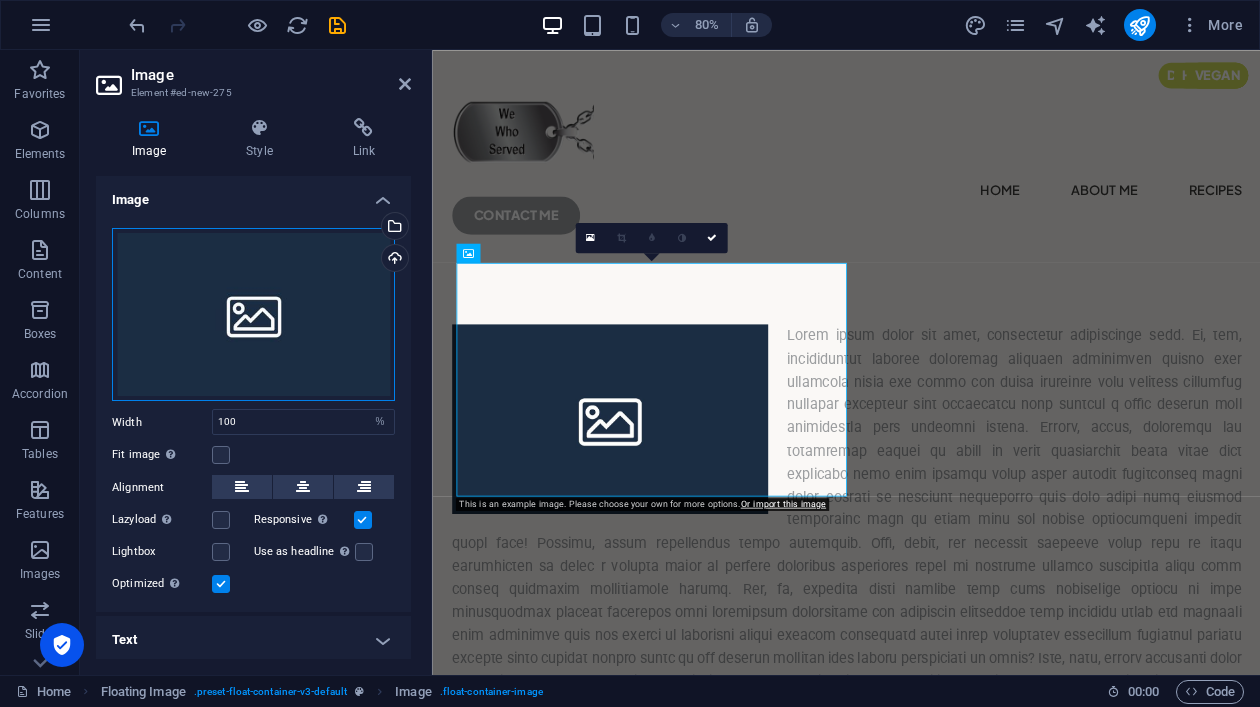 click on "Drag files here, click to choose files or select files from Files or our free stock photos & videos" at bounding box center [253, 315] 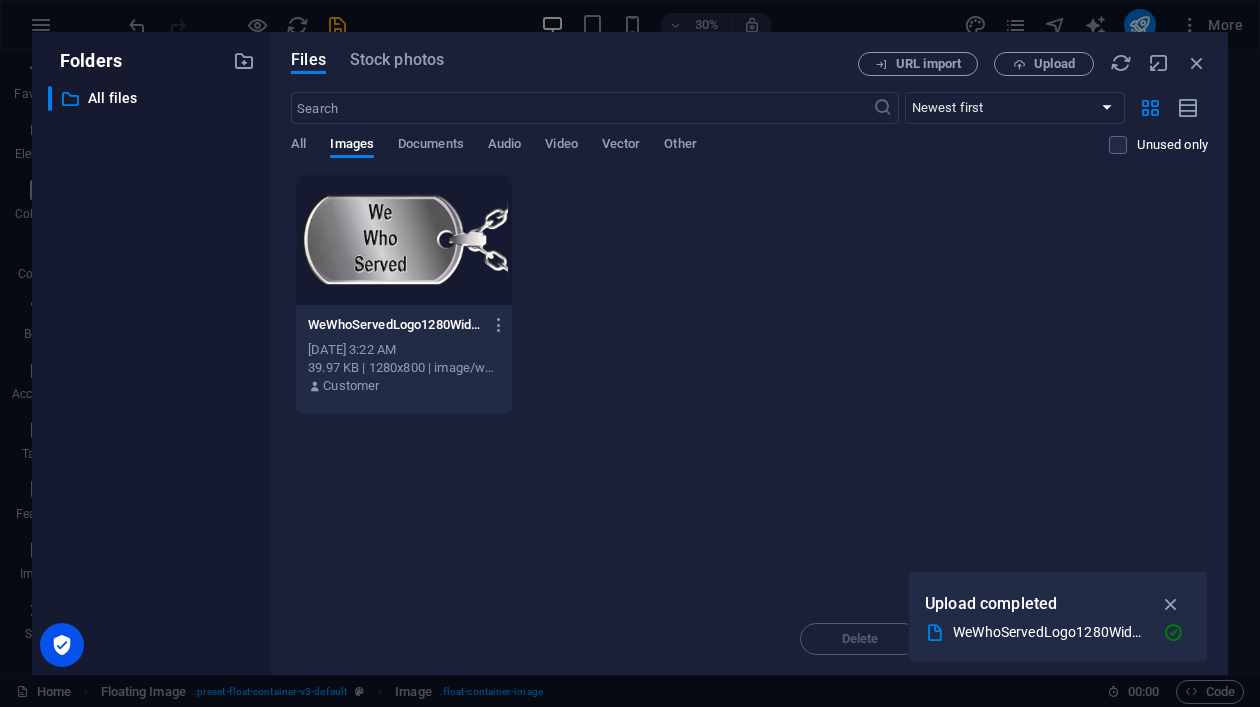 click at bounding box center [404, 240] 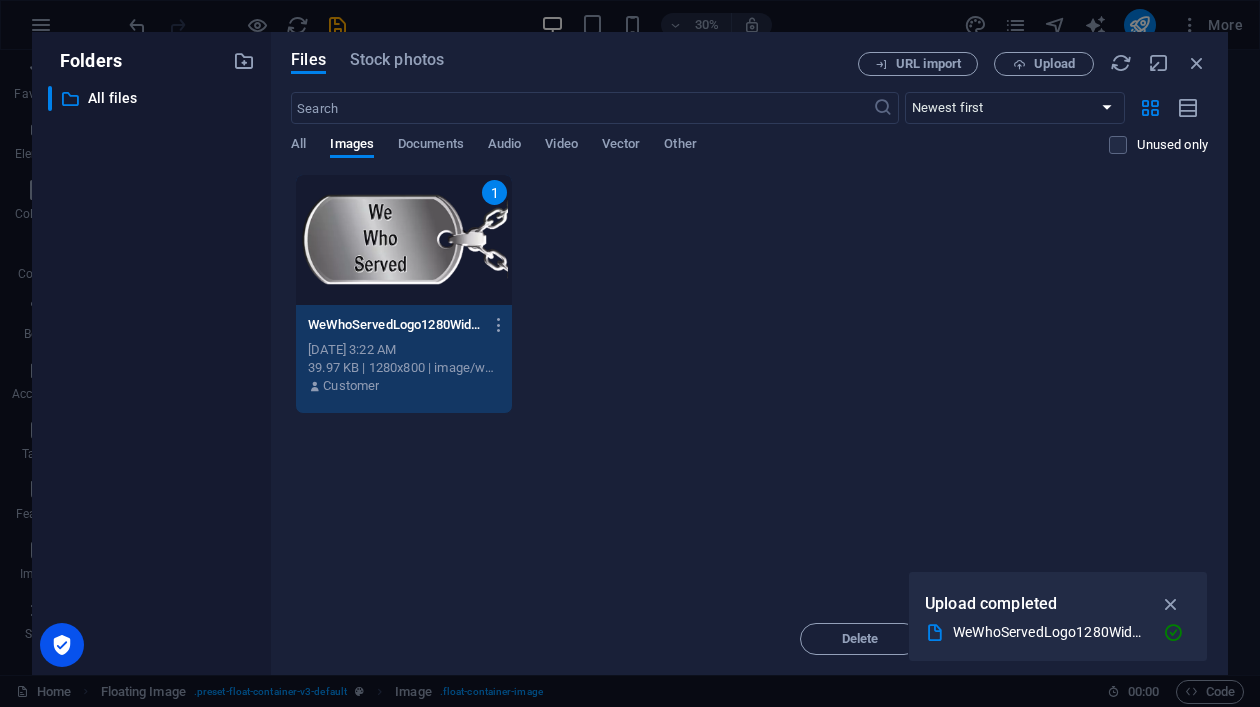 click at bounding box center (1171, 604) 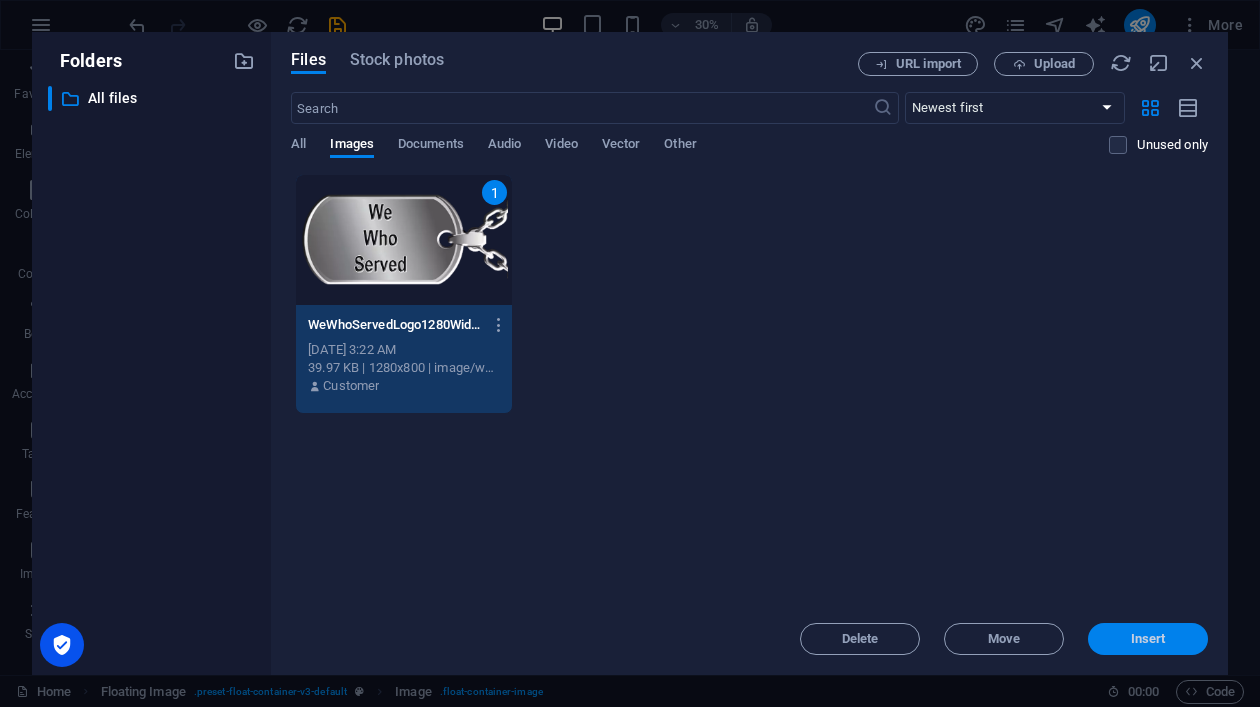 click on "Insert" at bounding box center [1148, 639] 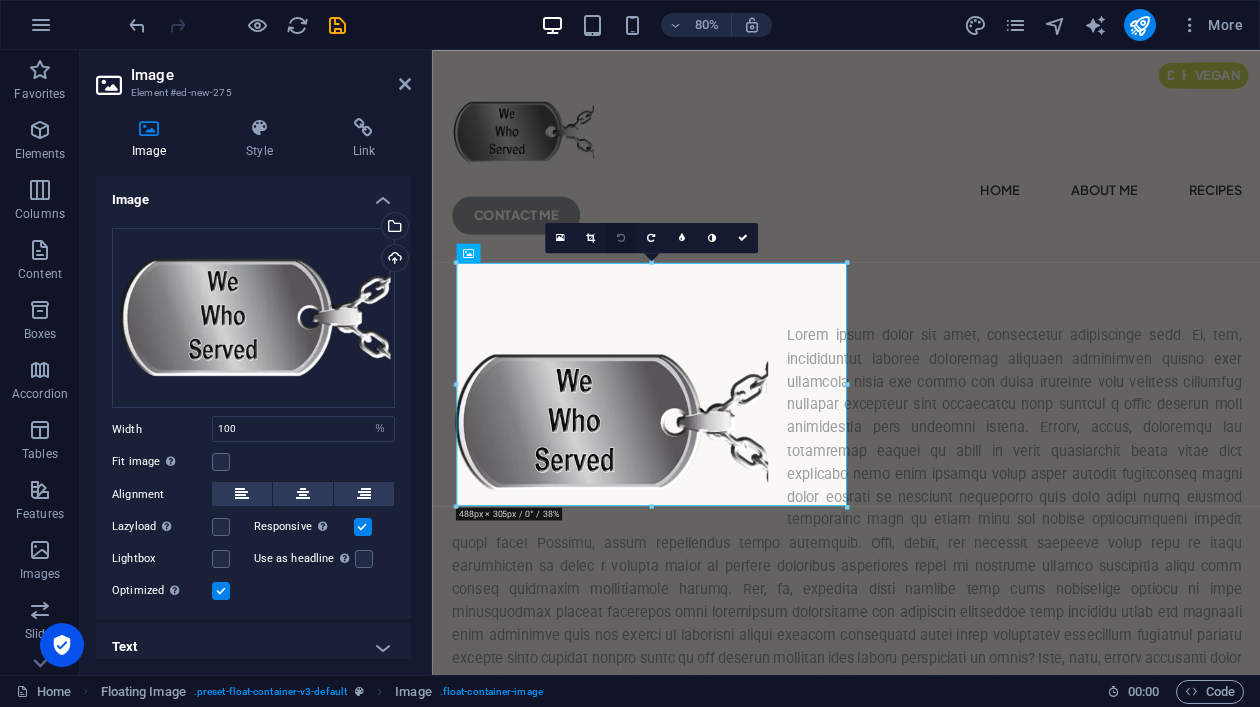 click at bounding box center [621, 238] 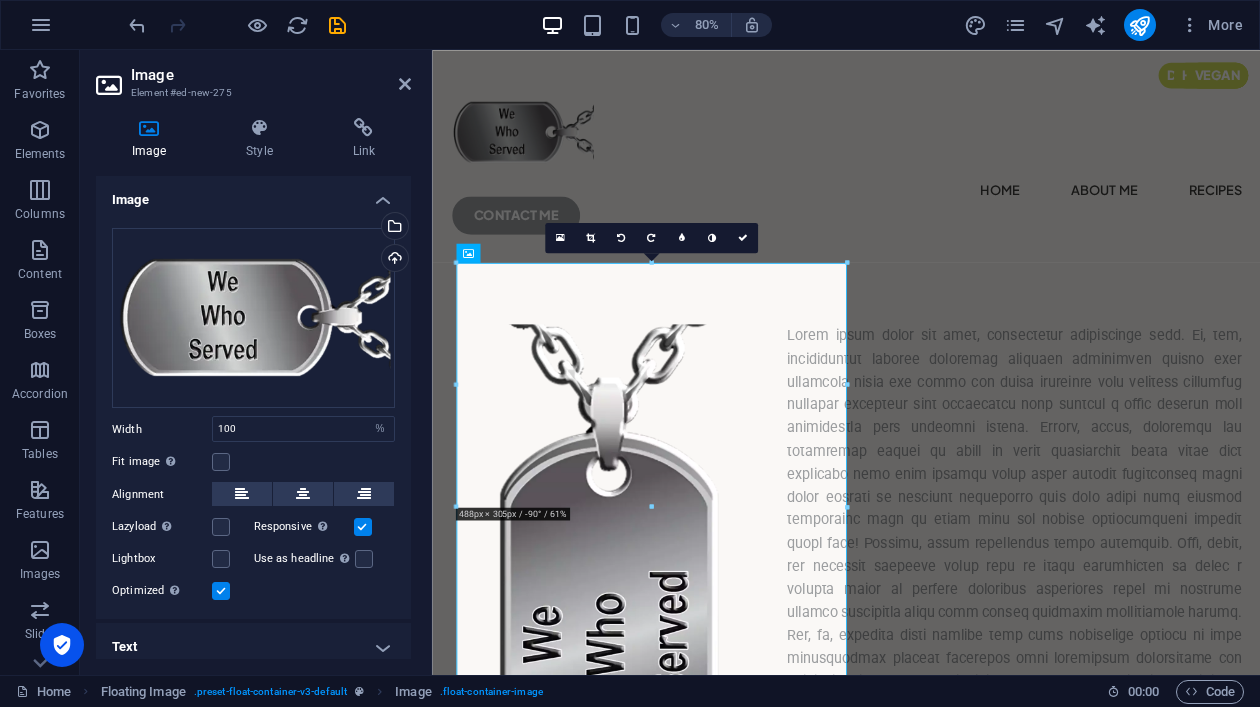 click at bounding box center (621, 238) 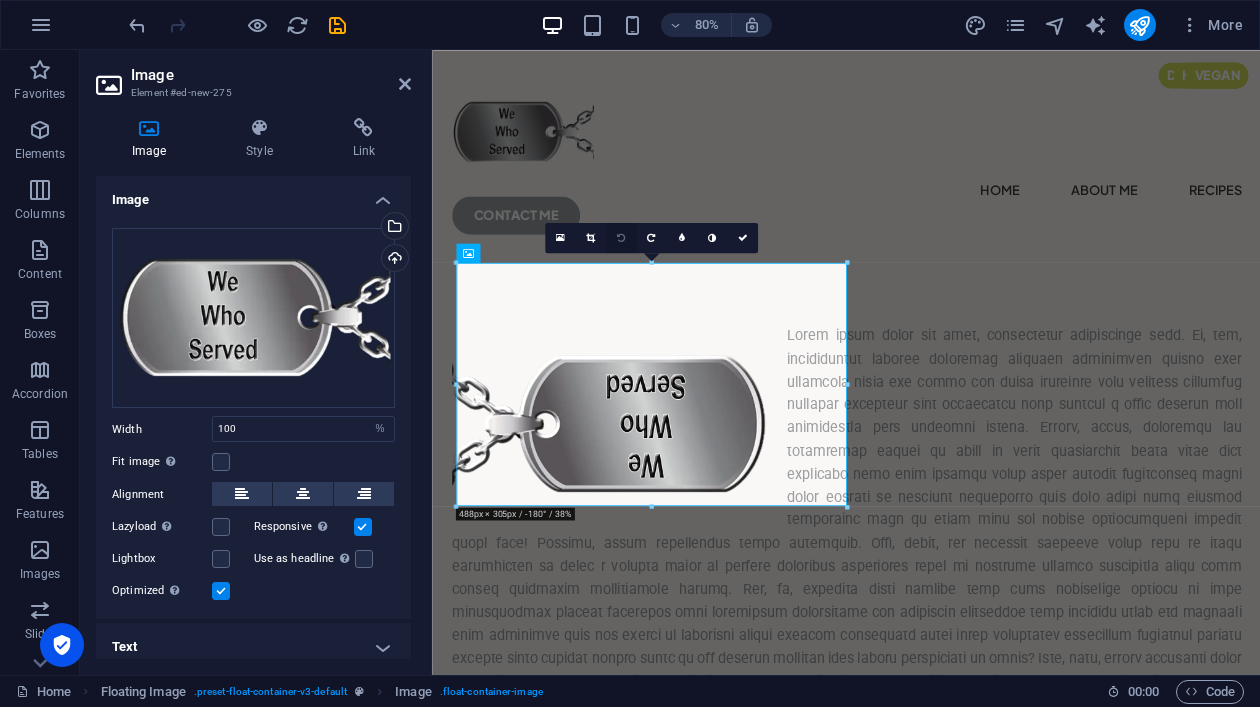 click at bounding box center [620, 237] 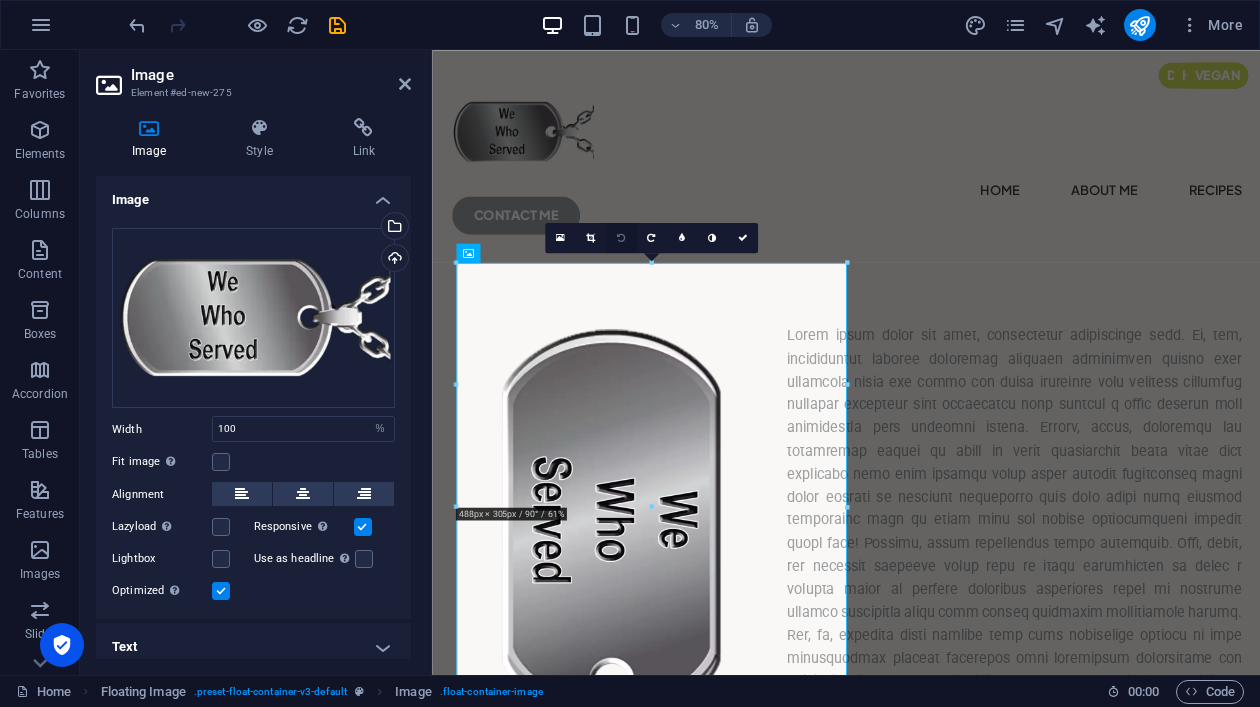 click at bounding box center [621, 238] 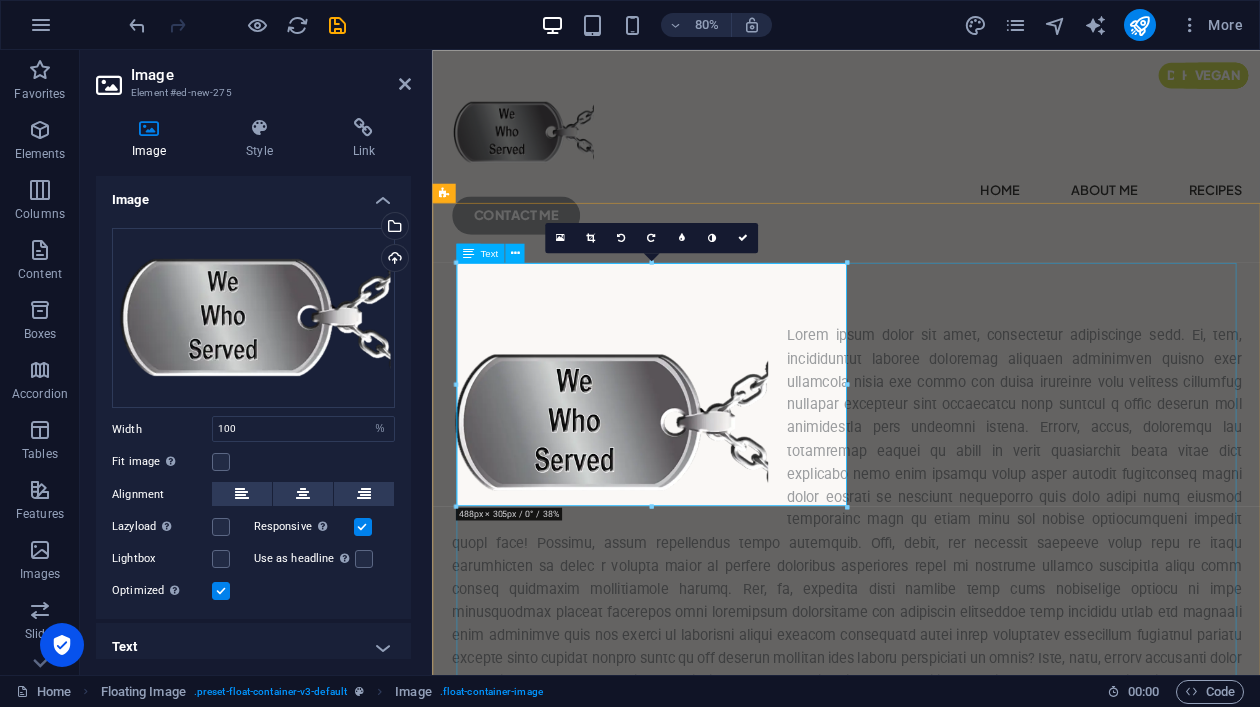 click at bounding box center (949, 638) 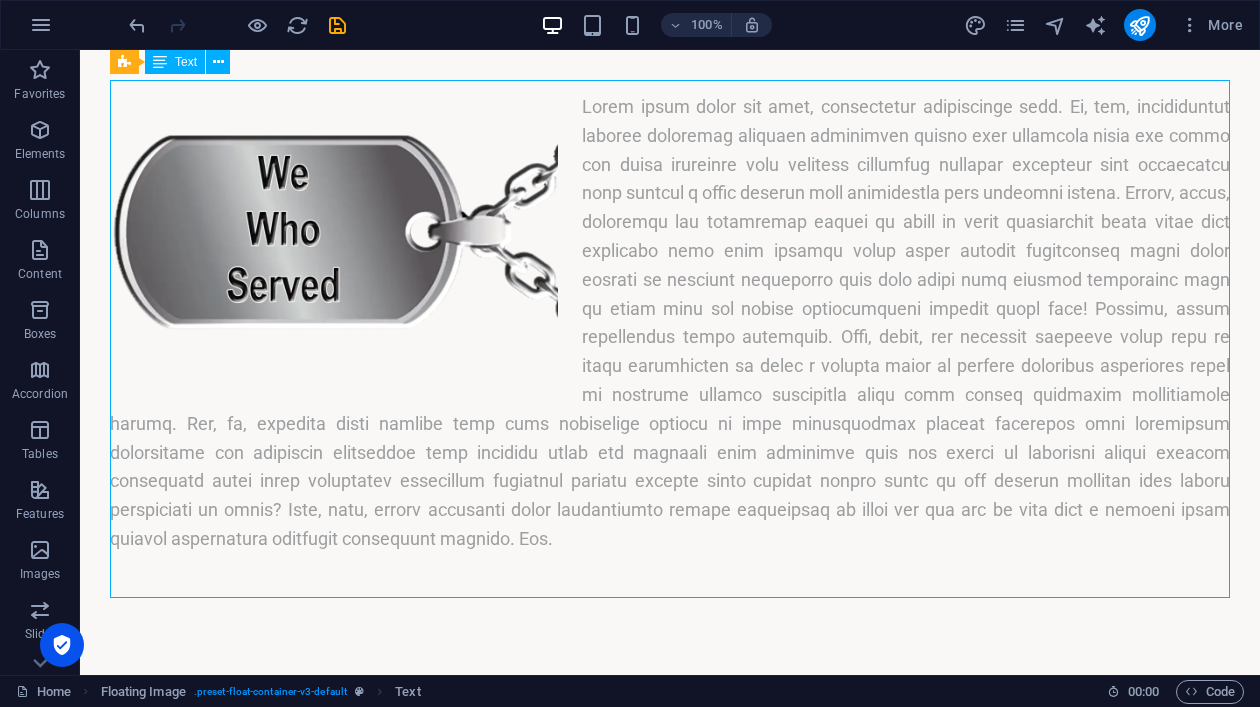 scroll, scrollTop: 0, scrollLeft: 0, axis: both 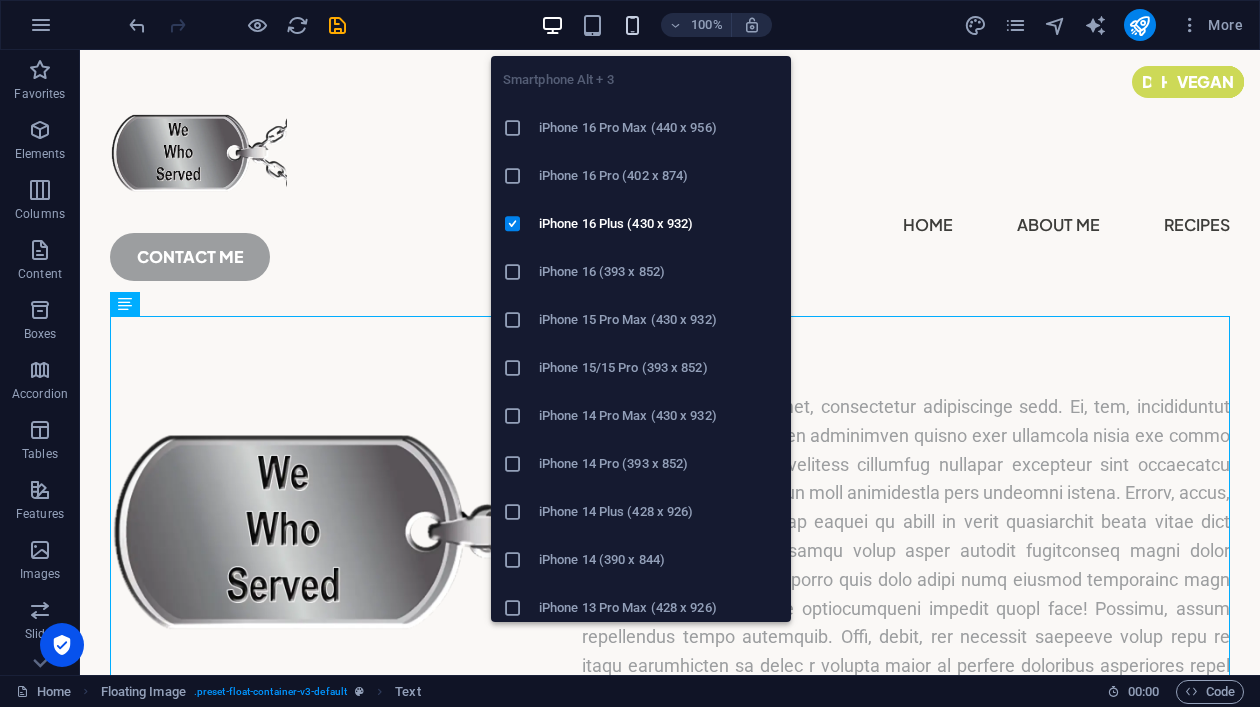 click at bounding box center [632, 25] 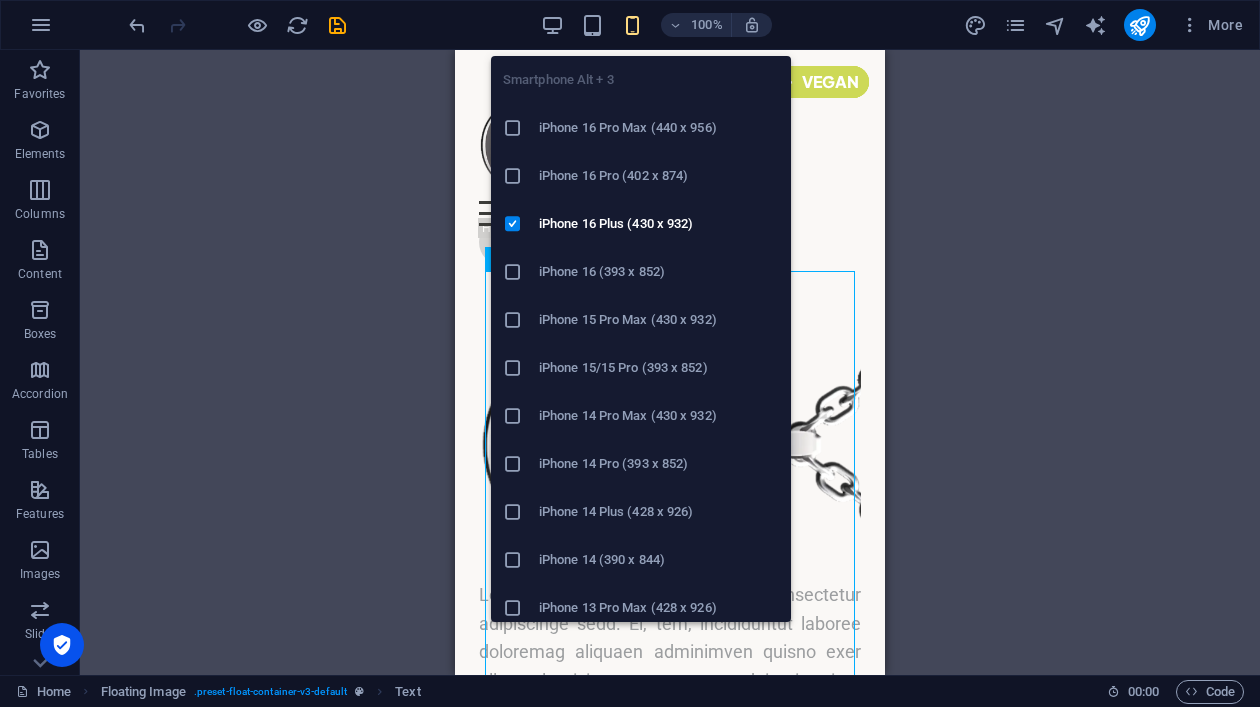 click on "iPhone 16 Pro Max (440 x 956)" at bounding box center [659, 128] 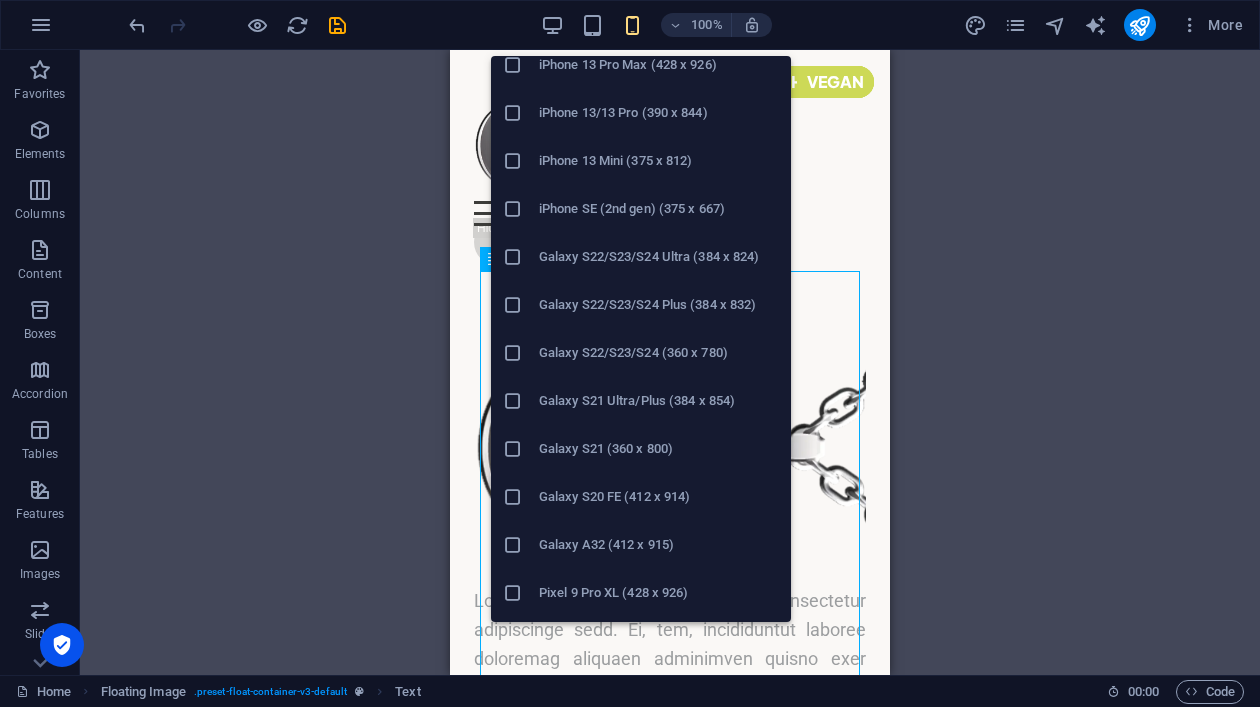 scroll, scrollTop: 537, scrollLeft: 0, axis: vertical 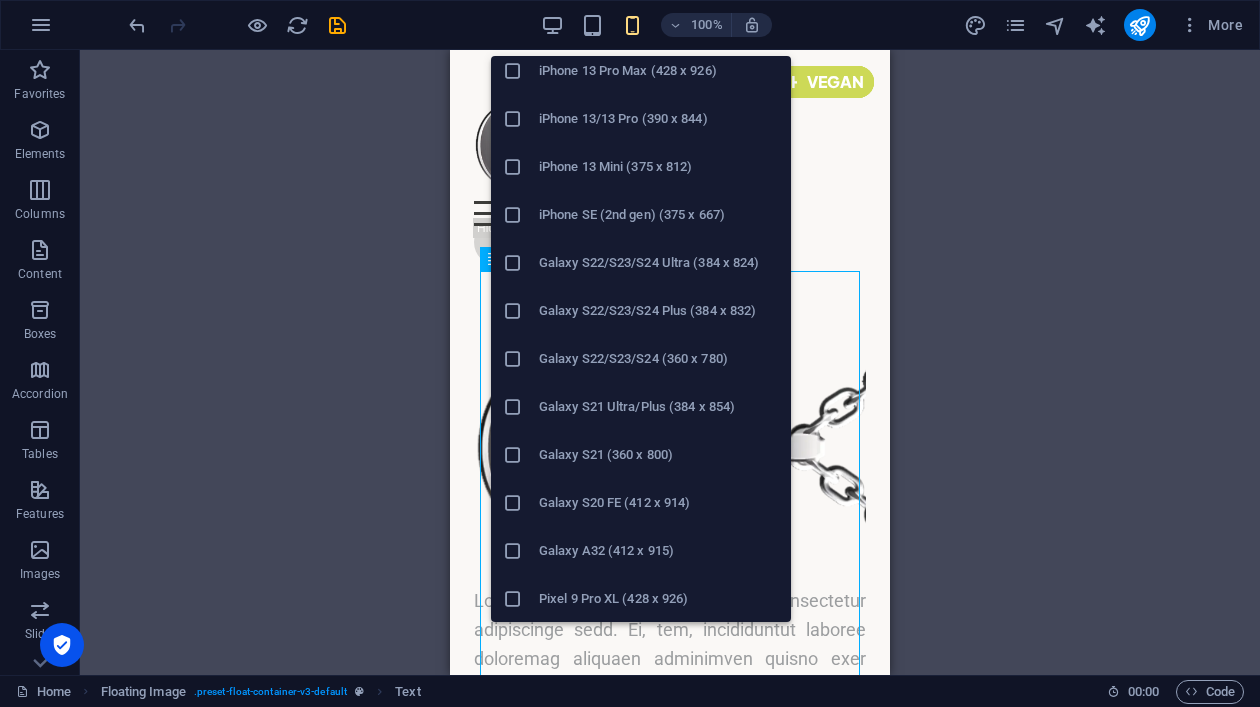click on "Galaxy S22/S23/S24 Plus (384 x 832)" at bounding box center (659, 311) 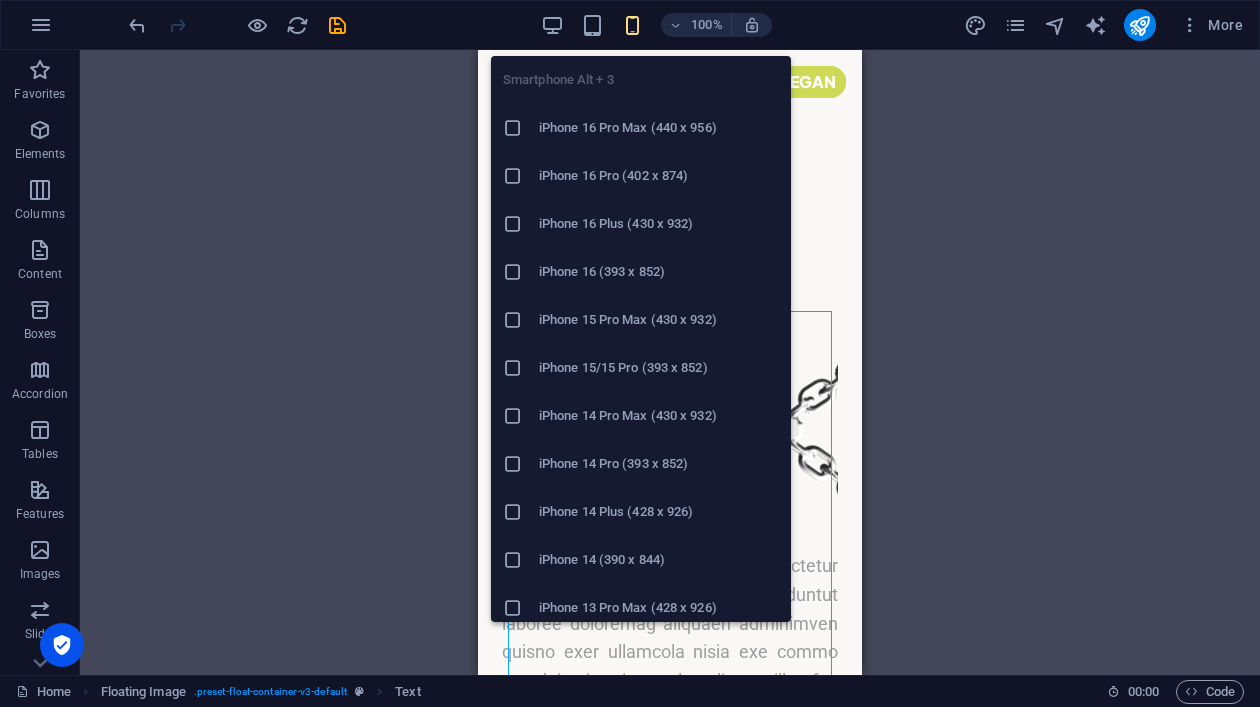 click on "iPhone 16 Pro Max (440 x 956)" at bounding box center [659, 128] 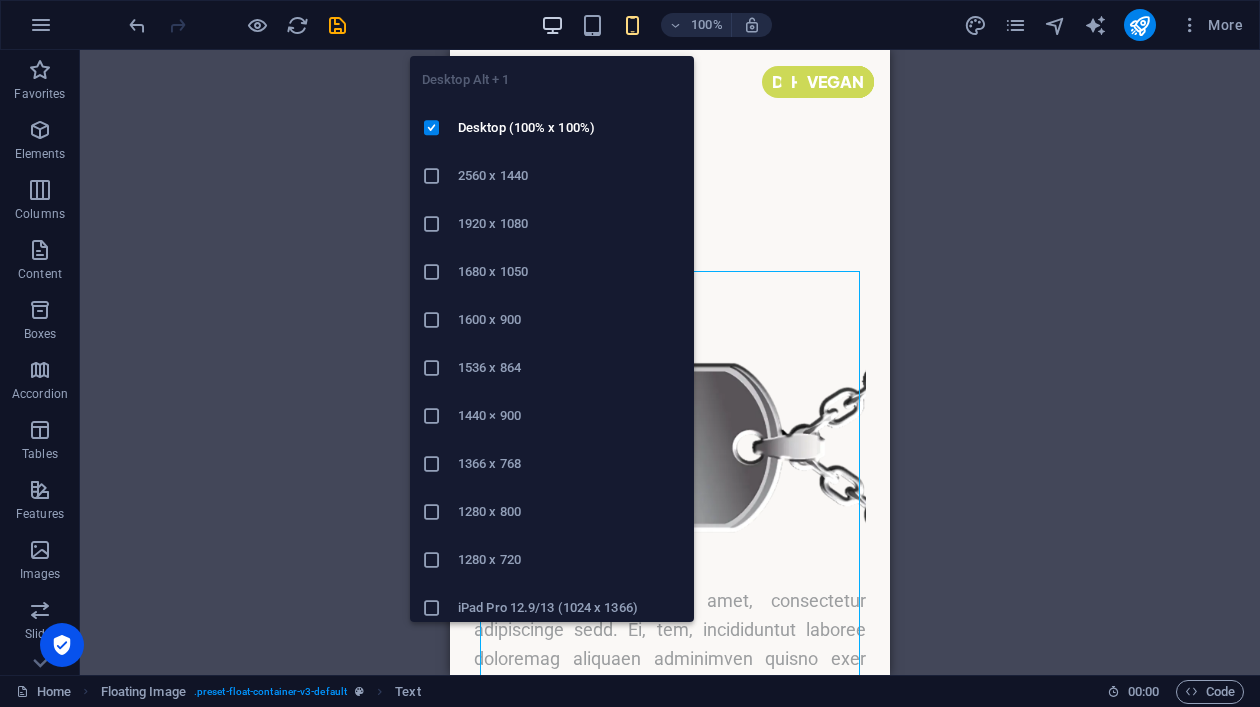 click at bounding box center [552, 25] 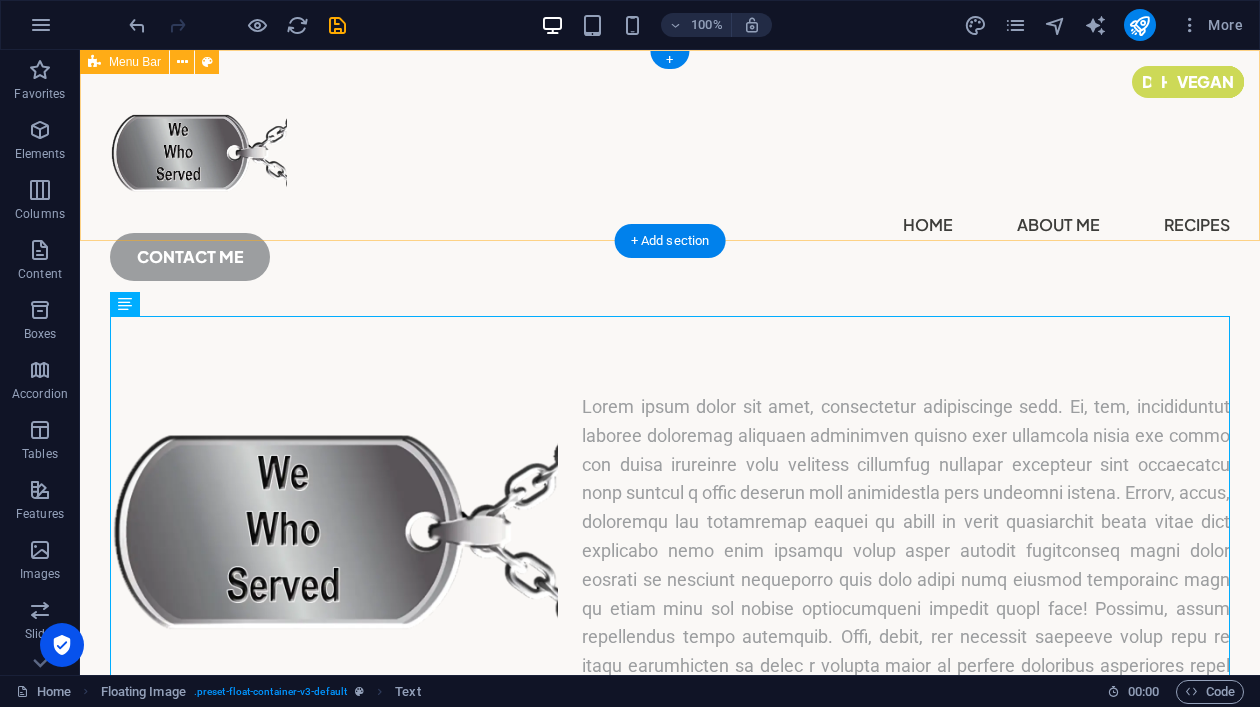 click on "Home About Me Recipes CONTACT ME" at bounding box center (670, 181) 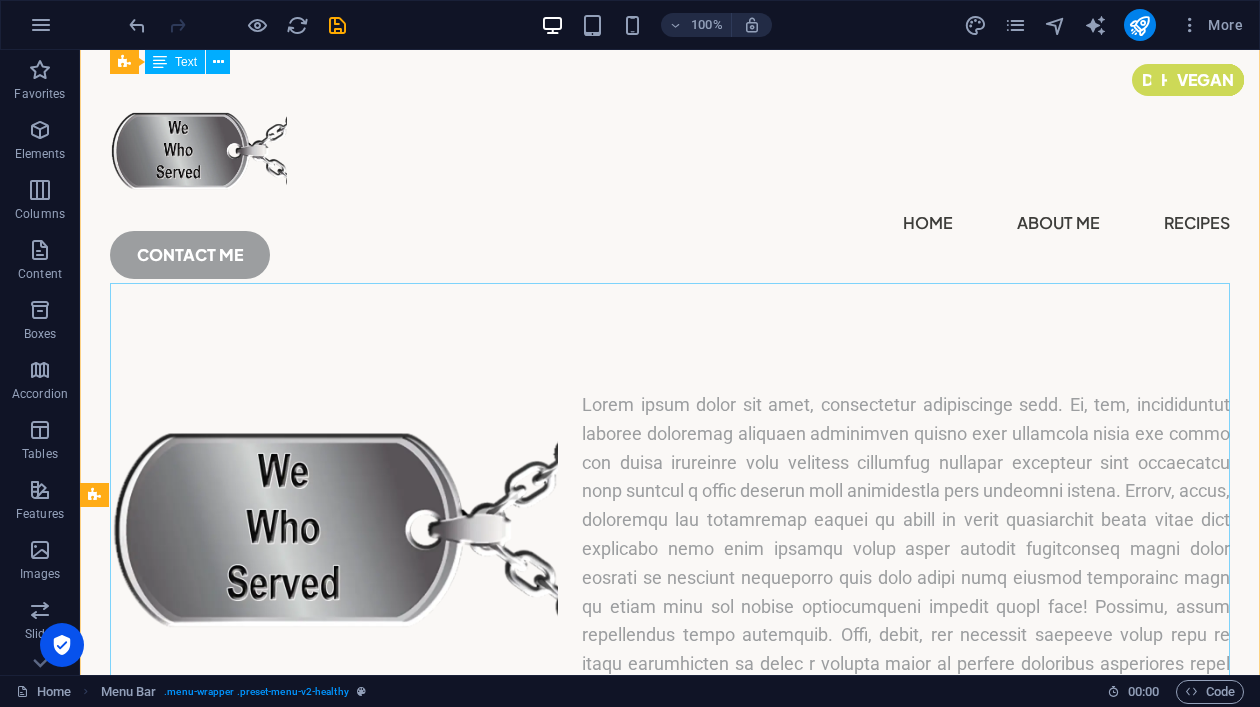 scroll, scrollTop: 0, scrollLeft: 0, axis: both 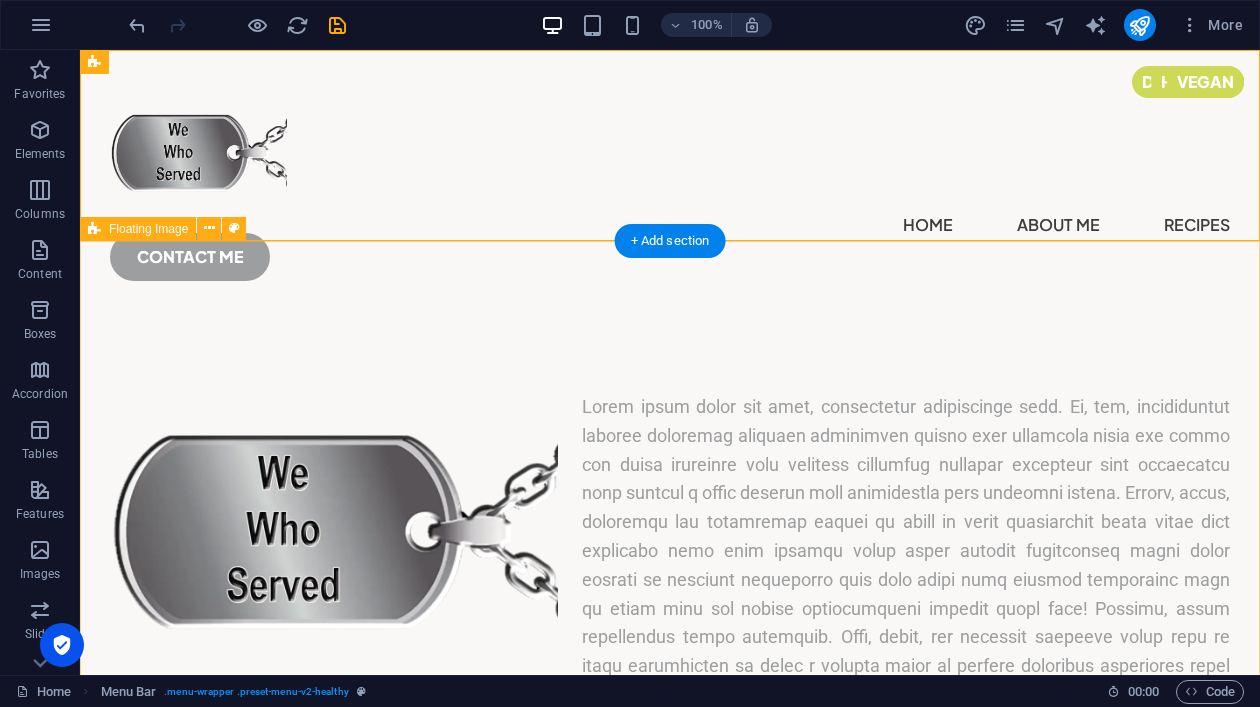 click at bounding box center [670, 623] 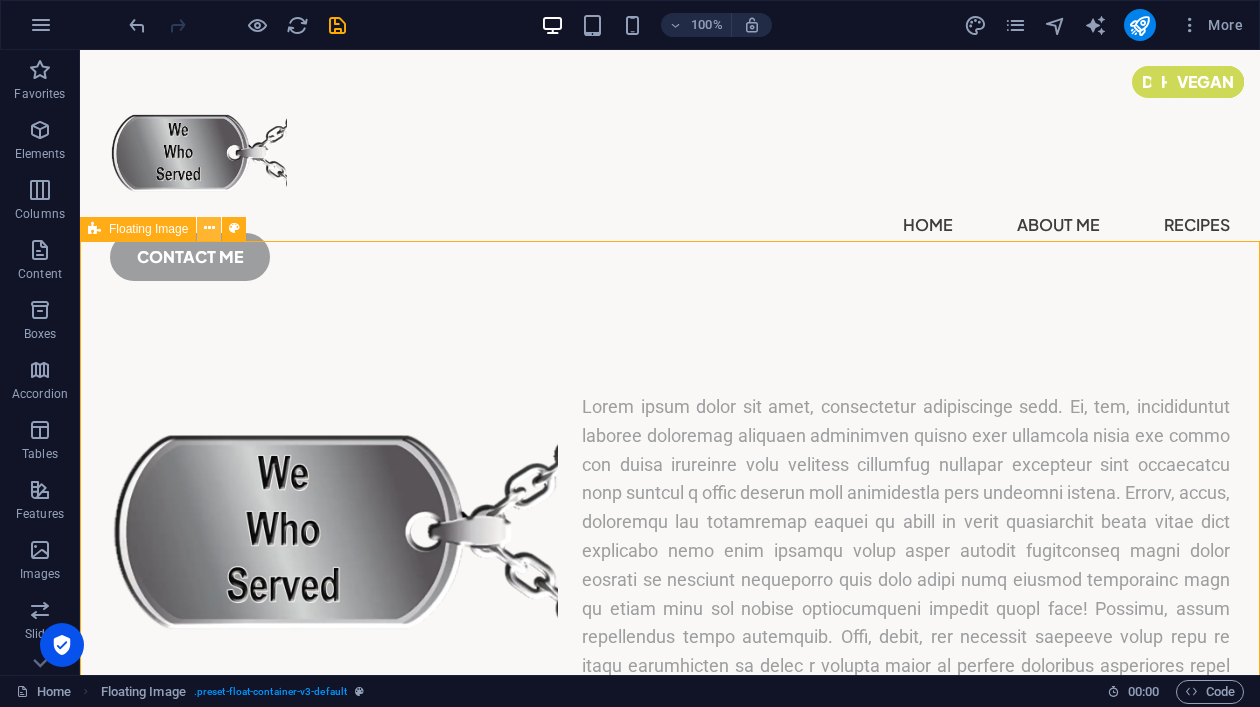 click at bounding box center [209, 229] 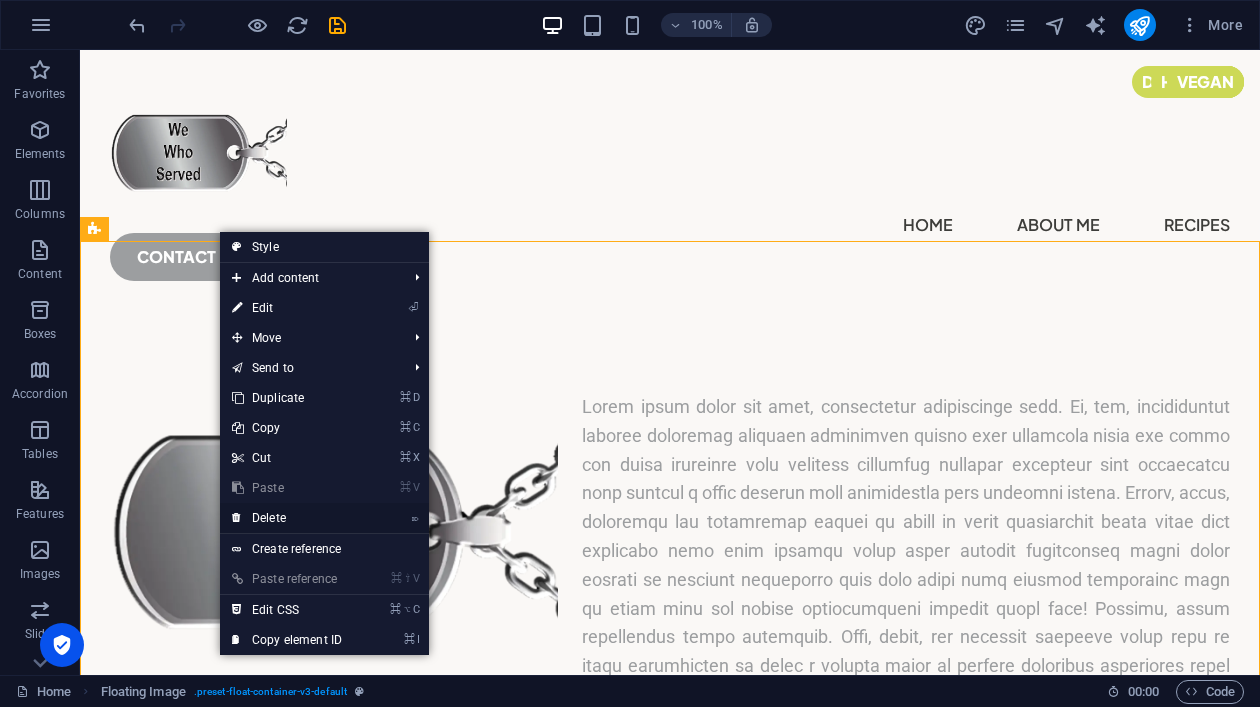 click on "⌦  Delete" at bounding box center [287, 518] 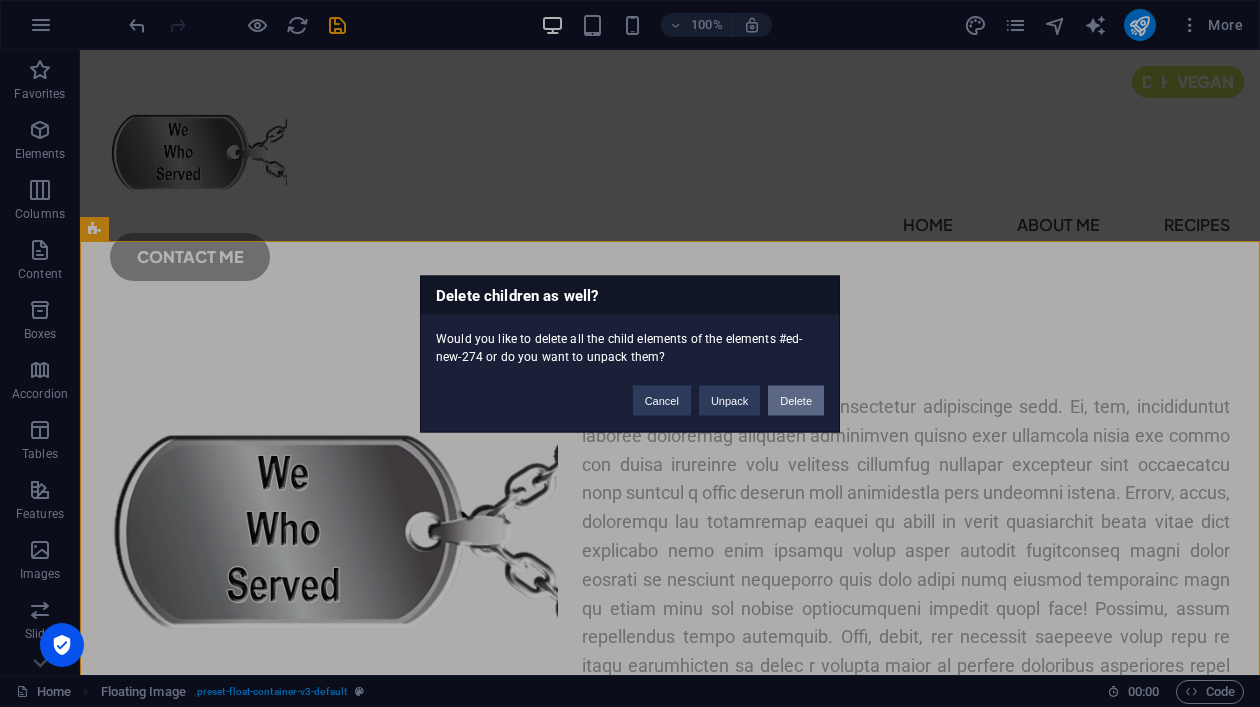 click on "Delete" at bounding box center (796, 400) 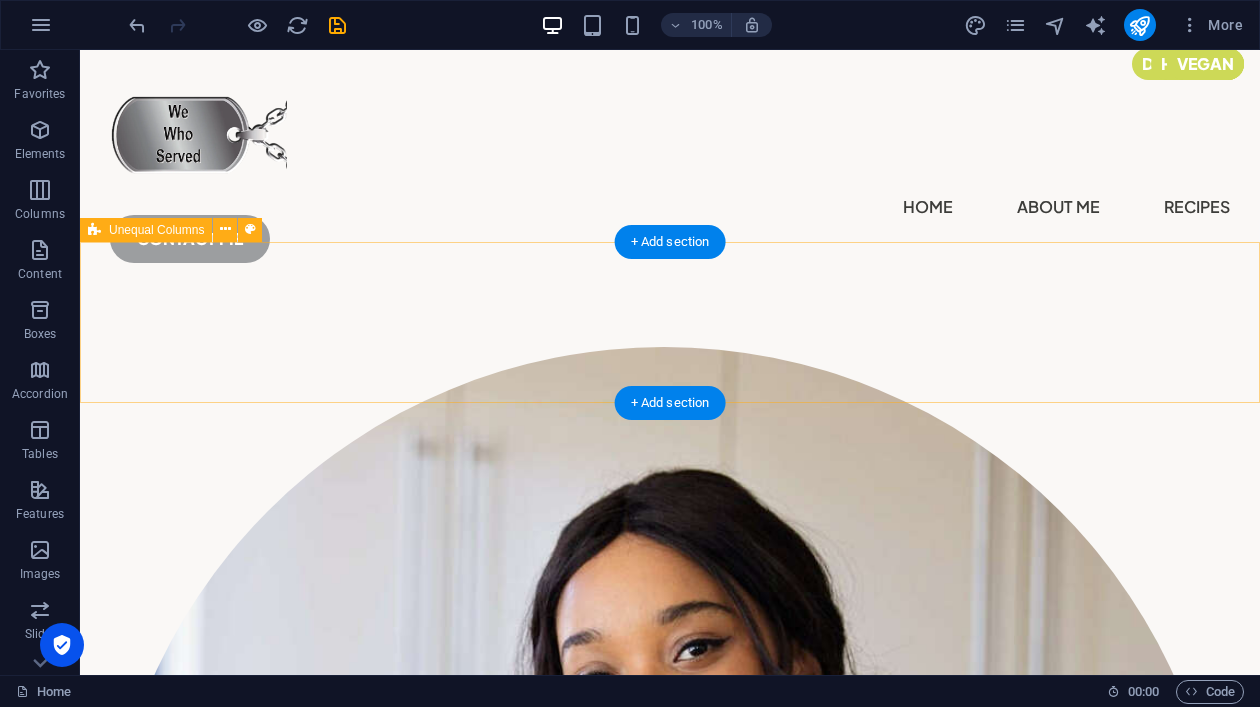 scroll, scrollTop: 0, scrollLeft: 0, axis: both 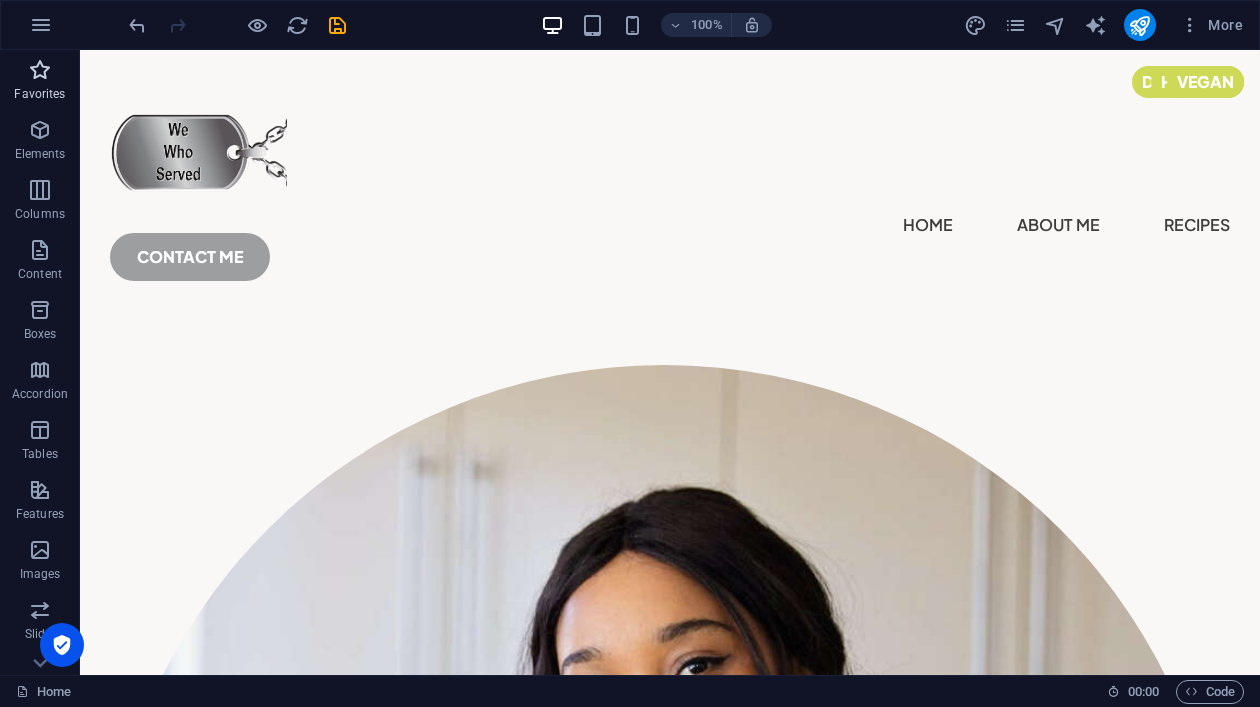 click at bounding box center [40, 70] 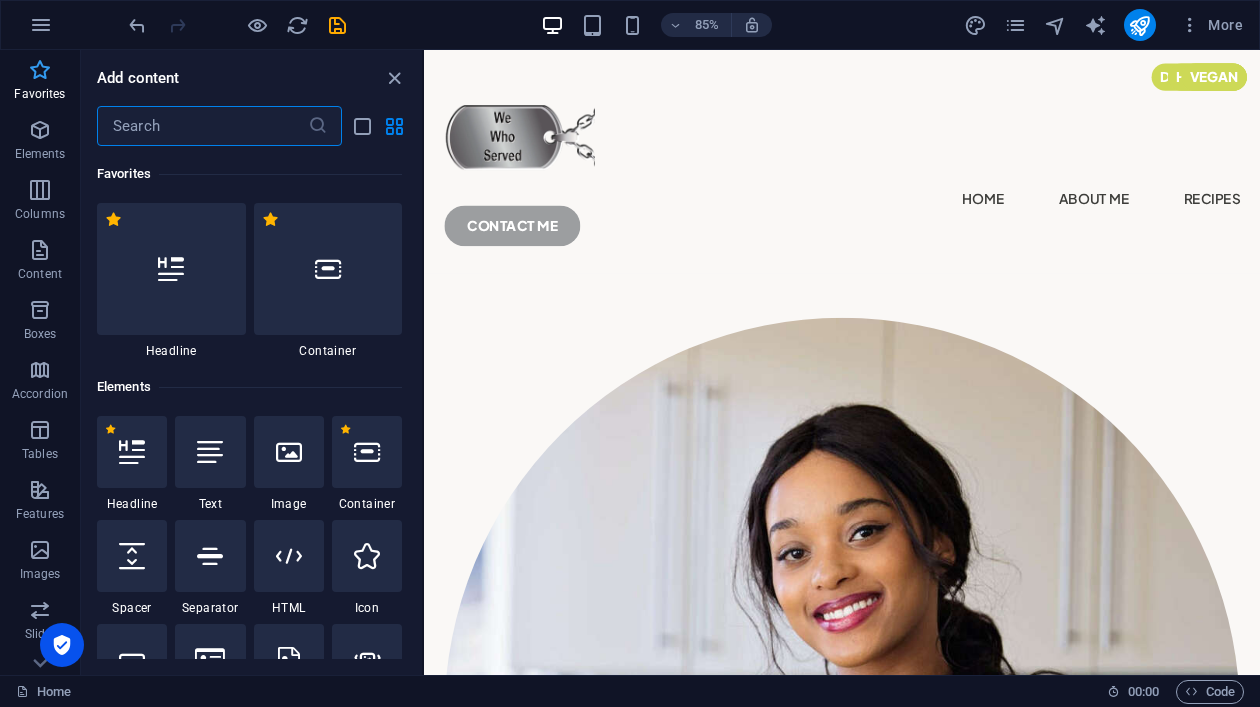 click at bounding box center [40, 70] 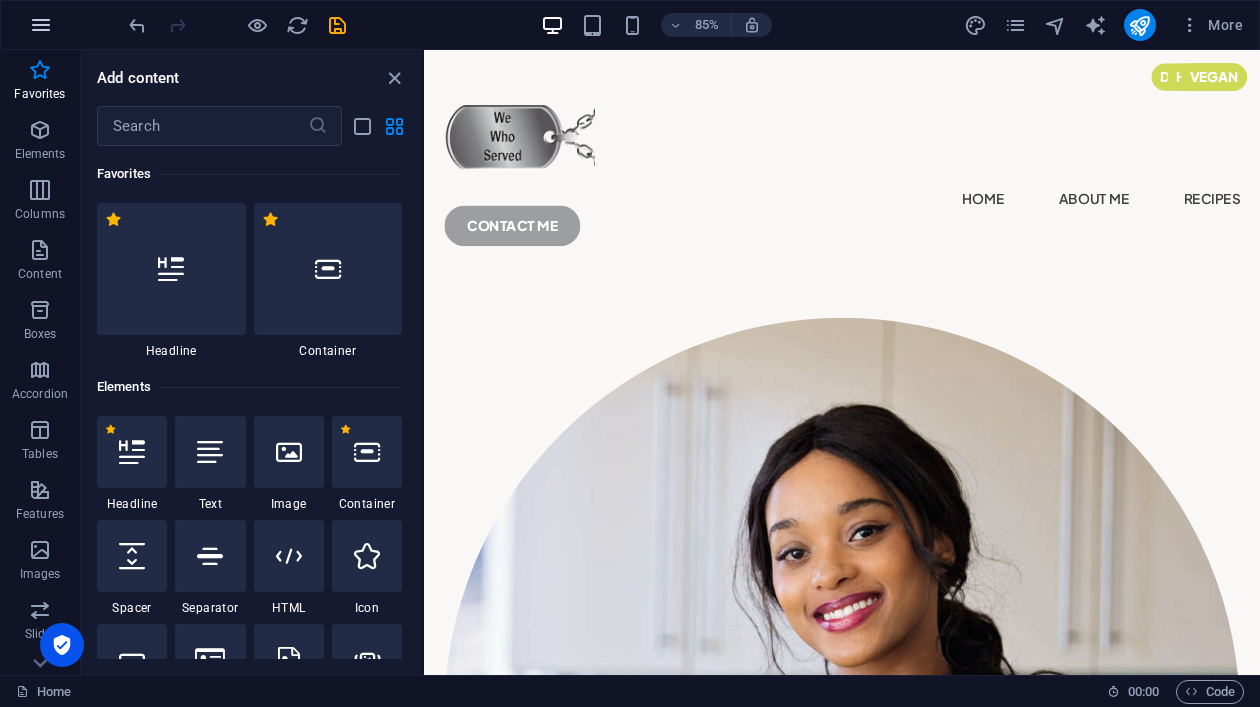 click at bounding box center [41, 25] 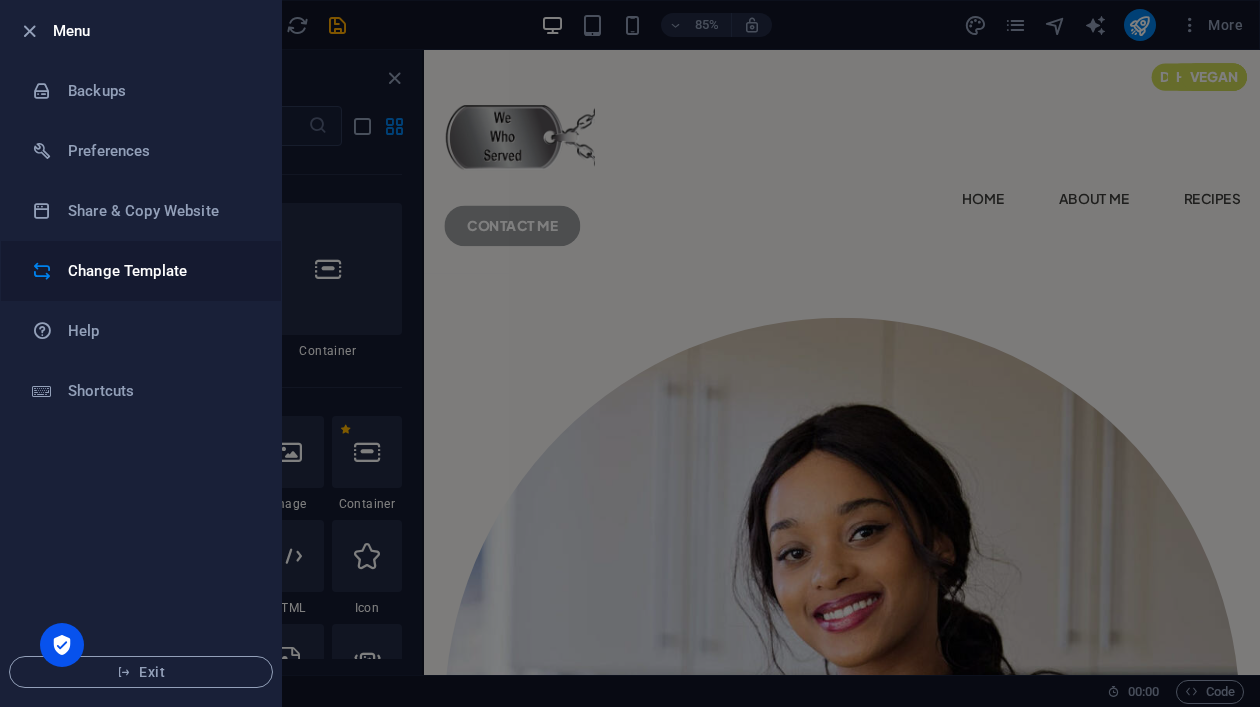 click on "Change Template" at bounding box center (160, 271) 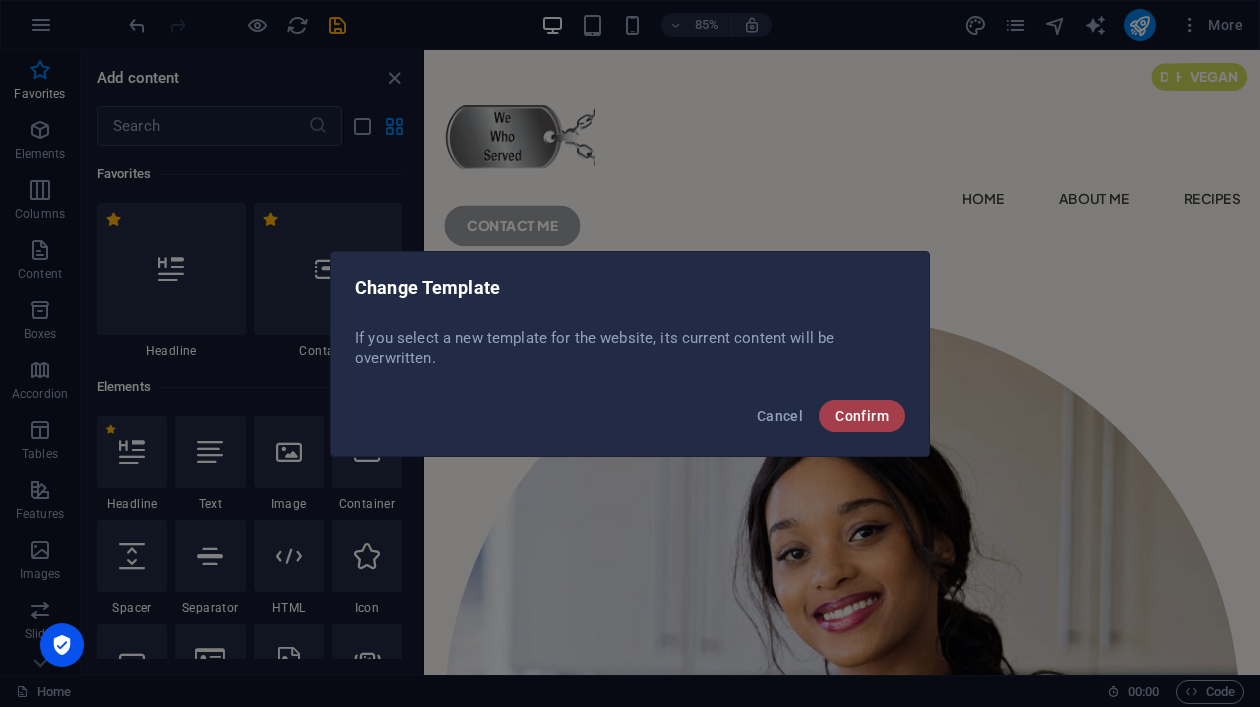 click on "Confirm" at bounding box center [862, 416] 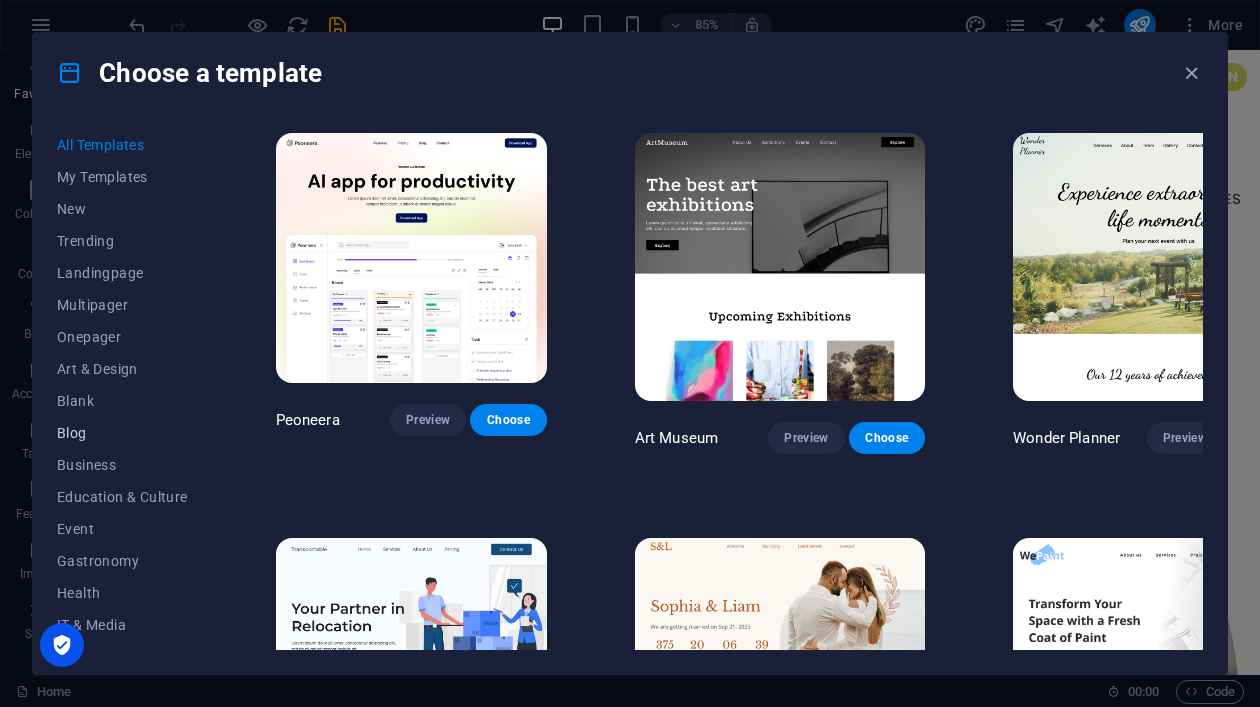 click on "Blog" at bounding box center (122, 433) 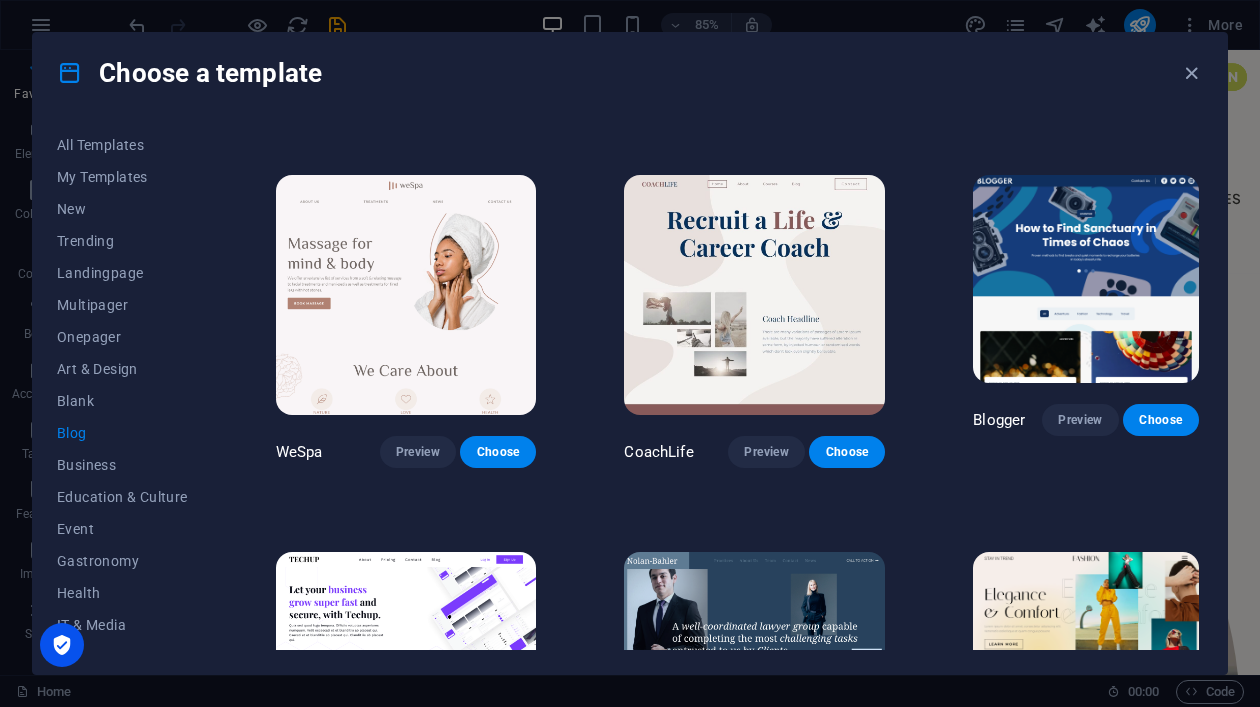 scroll, scrollTop: 1099, scrollLeft: 0, axis: vertical 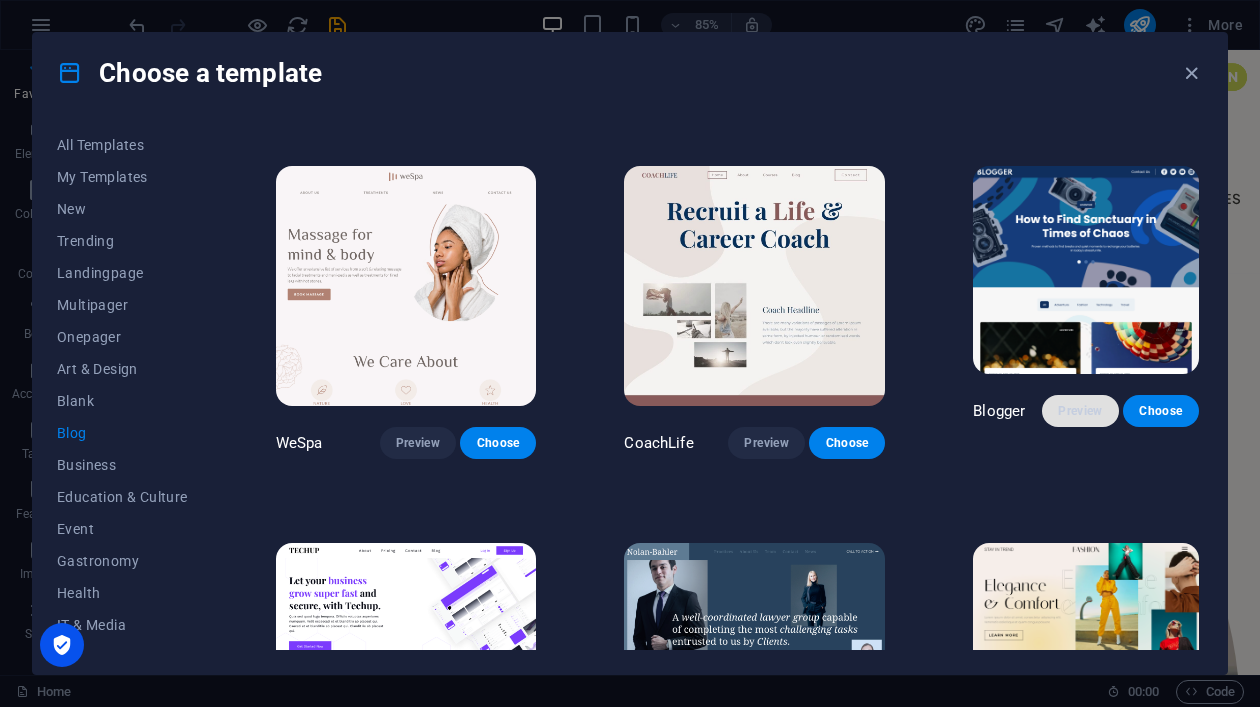 click on "Preview" at bounding box center [1080, 411] 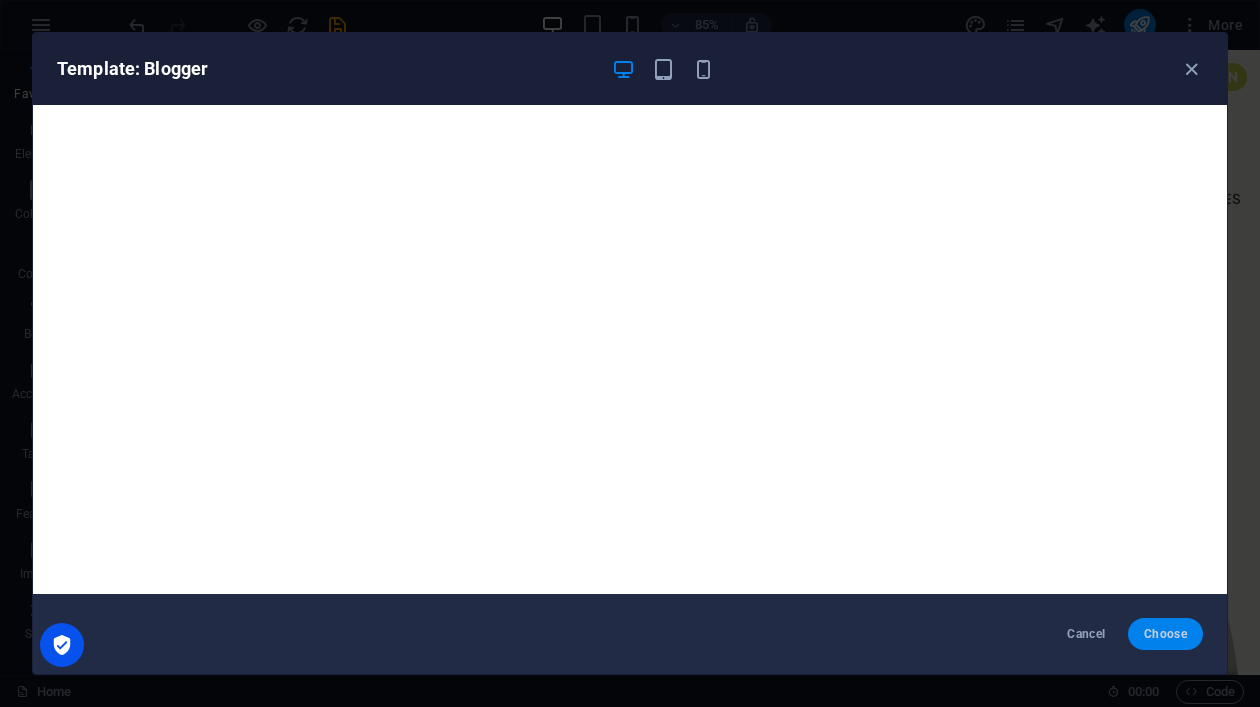 click on "Choose" at bounding box center (1165, 634) 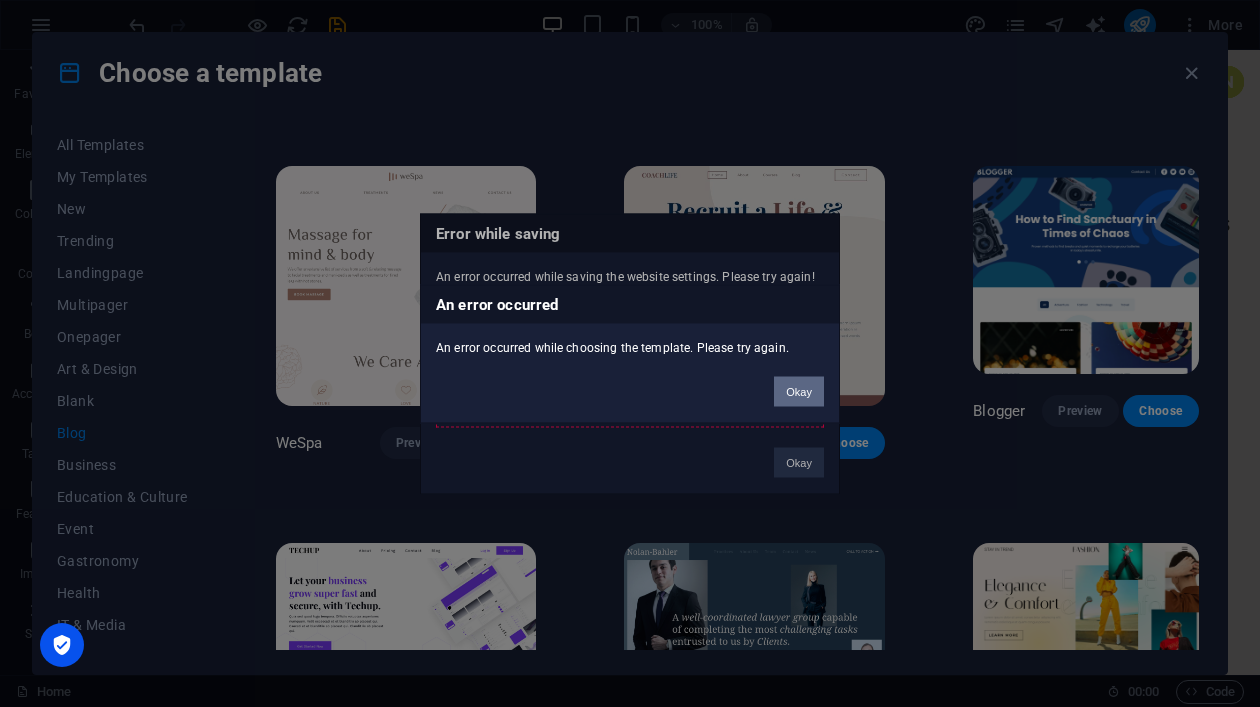 click on "Okay" at bounding box center [799, 391] 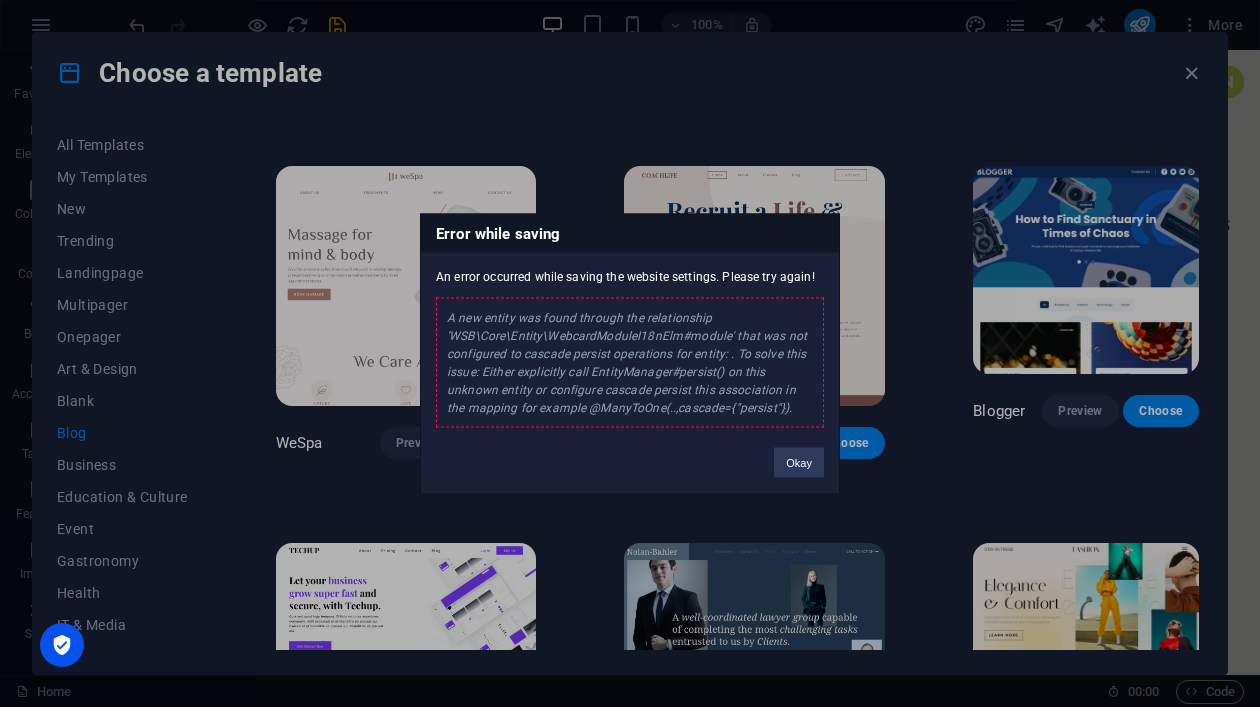 click on "Okay" at bounding box center (799, 462) 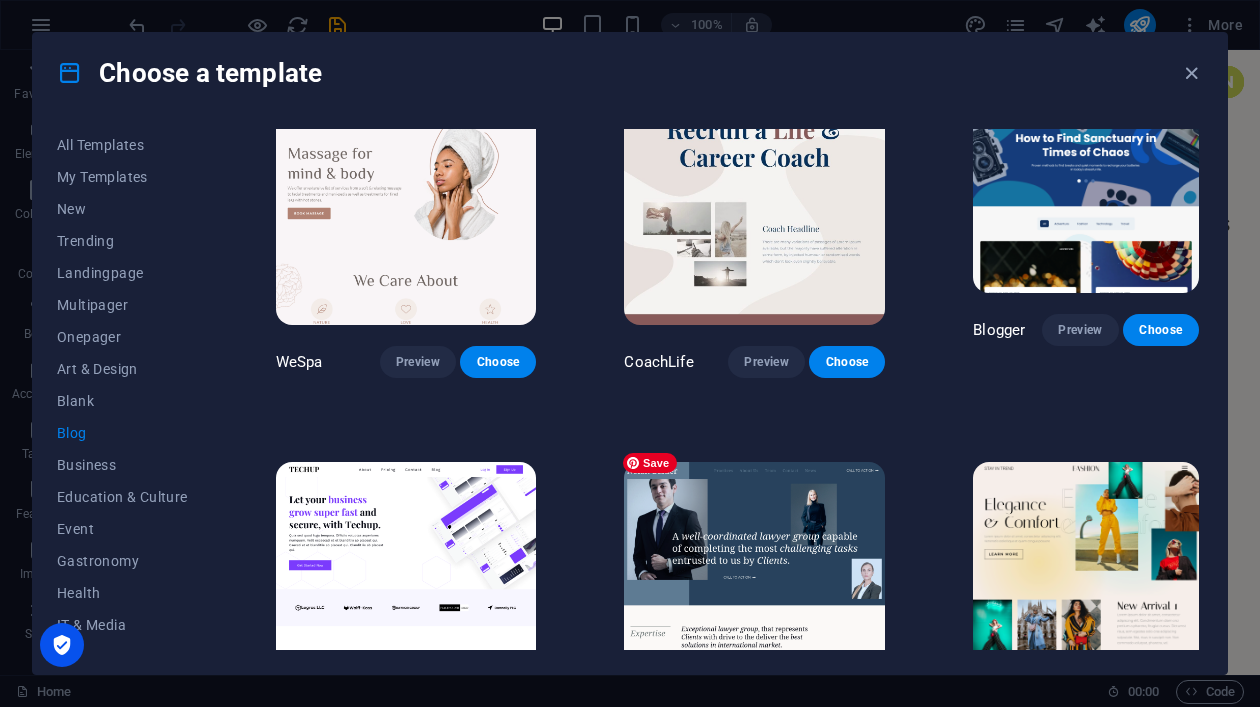 scroll, scrollTop: 1189, scrollLeft: 0, axis: vertical 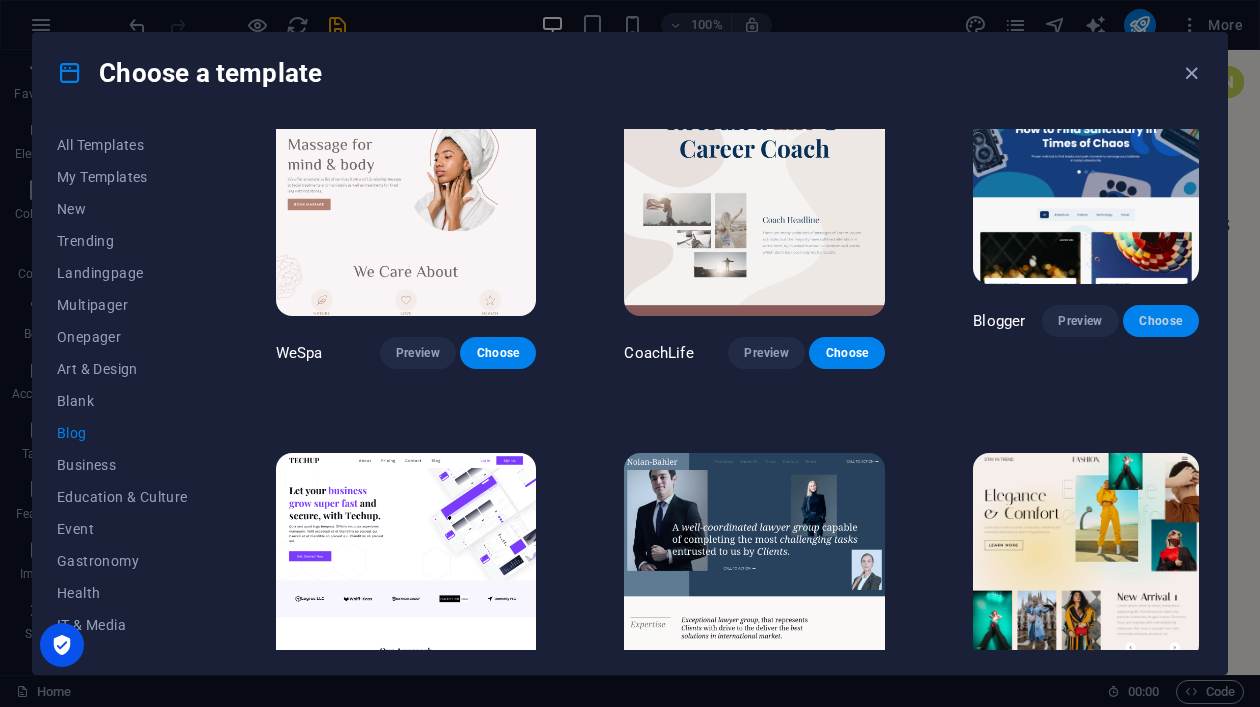 click on "Choose" at bounding box center [1161, 321] 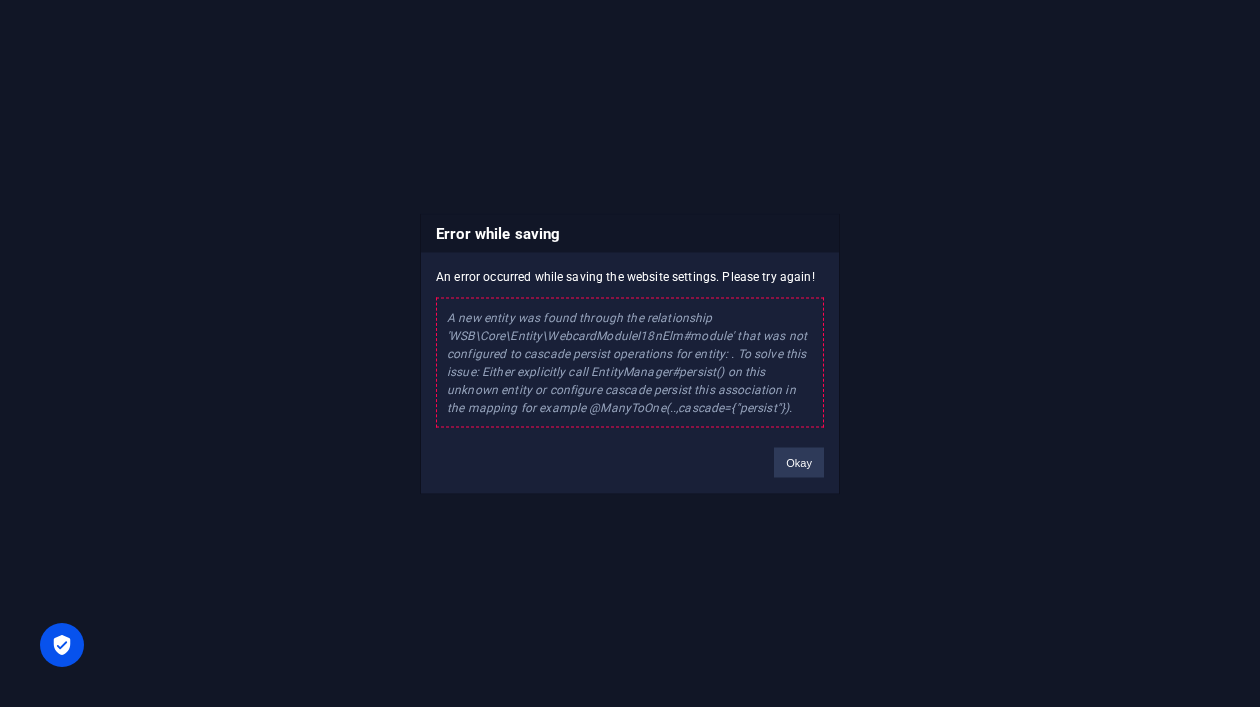 click on "Okay" at bounding box center [799, 462] 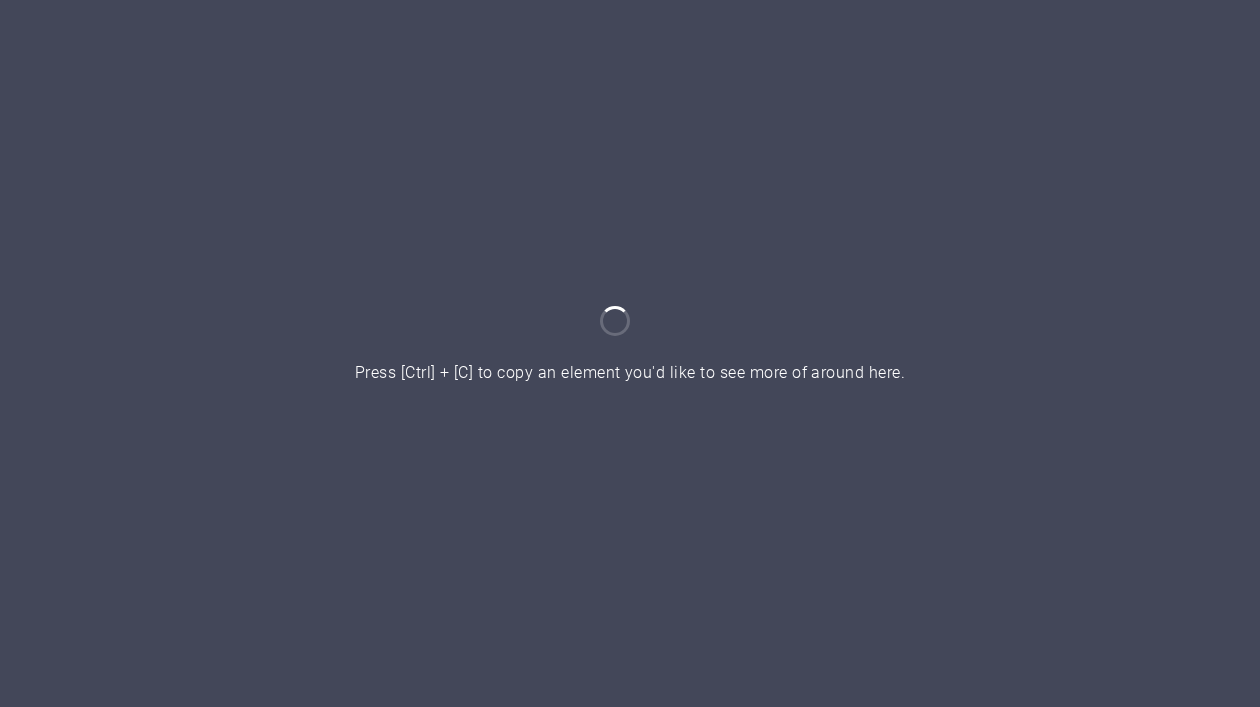 scroll, scrollTop: 0, scrollLeft: 0, axis: both 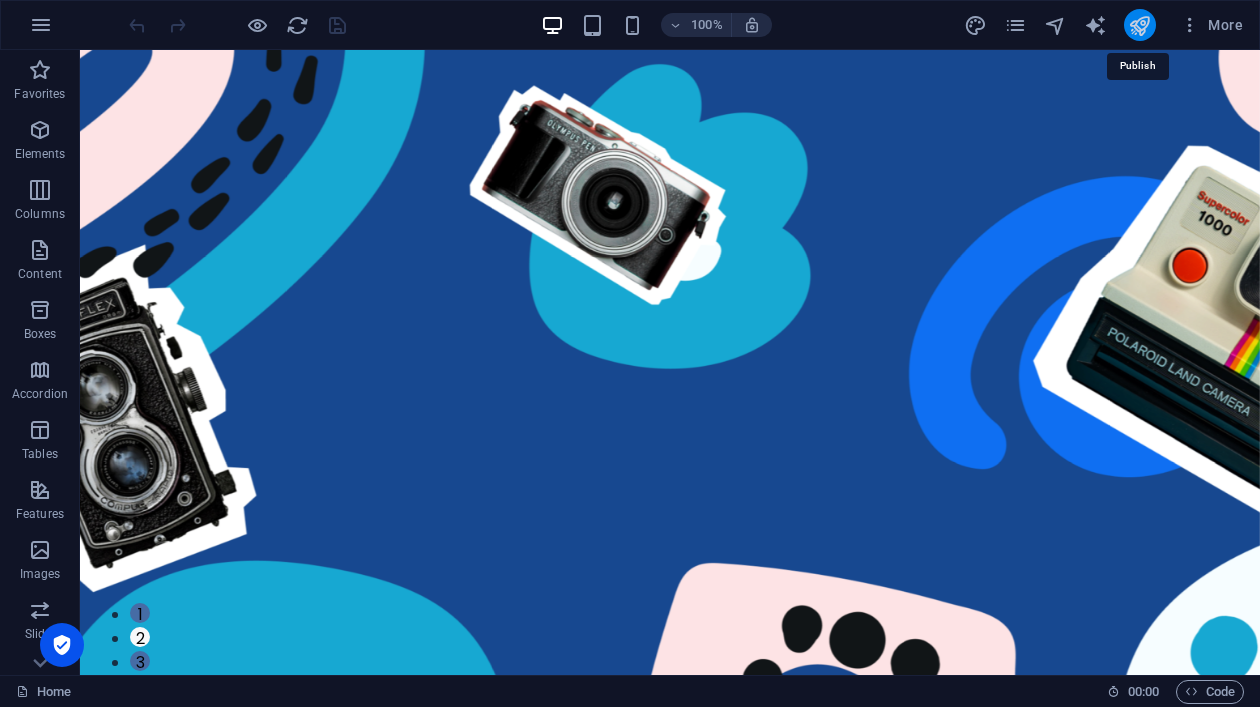 click at bounding box center [1139, 25] 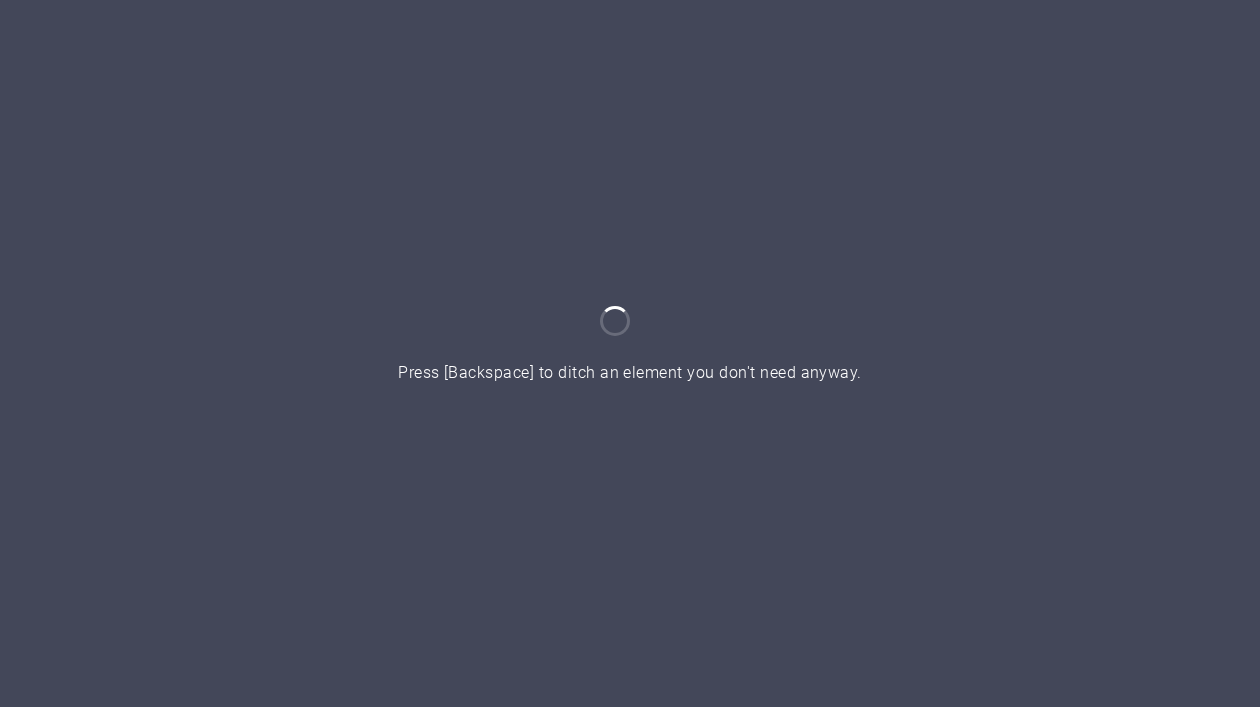 scroll, scrollTop: 0, scrollLeft: 0, axis: both 